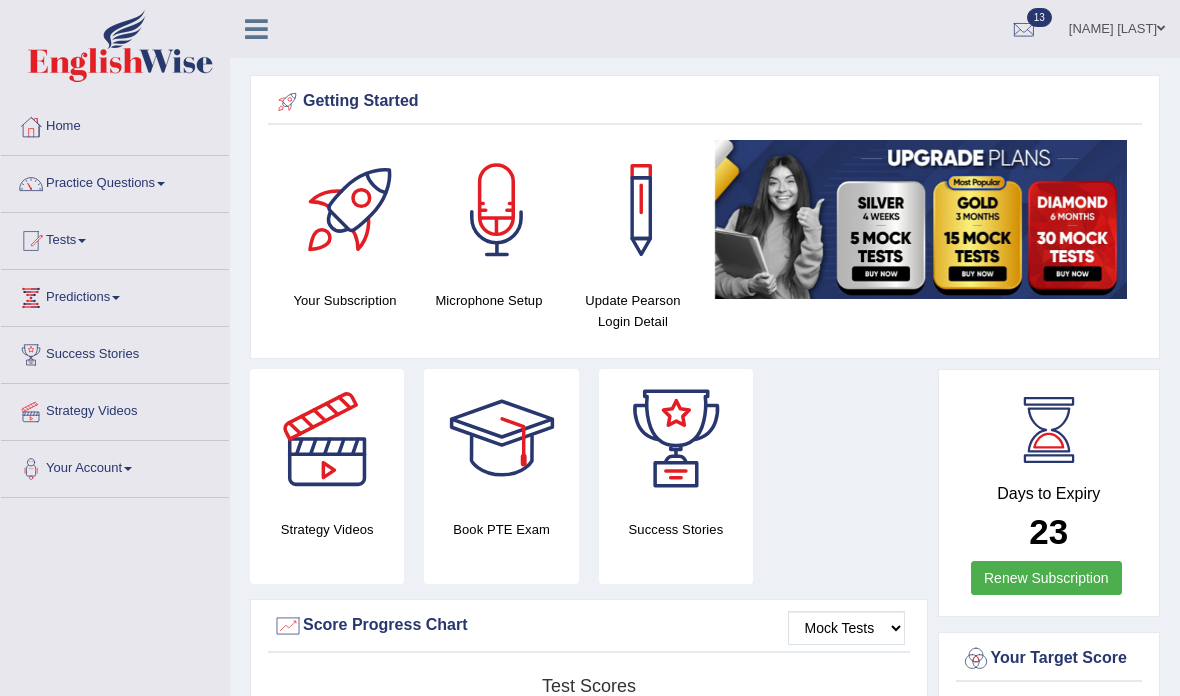 scroll, scrollTop: 777, scrollLeft: 0, axis: vertical 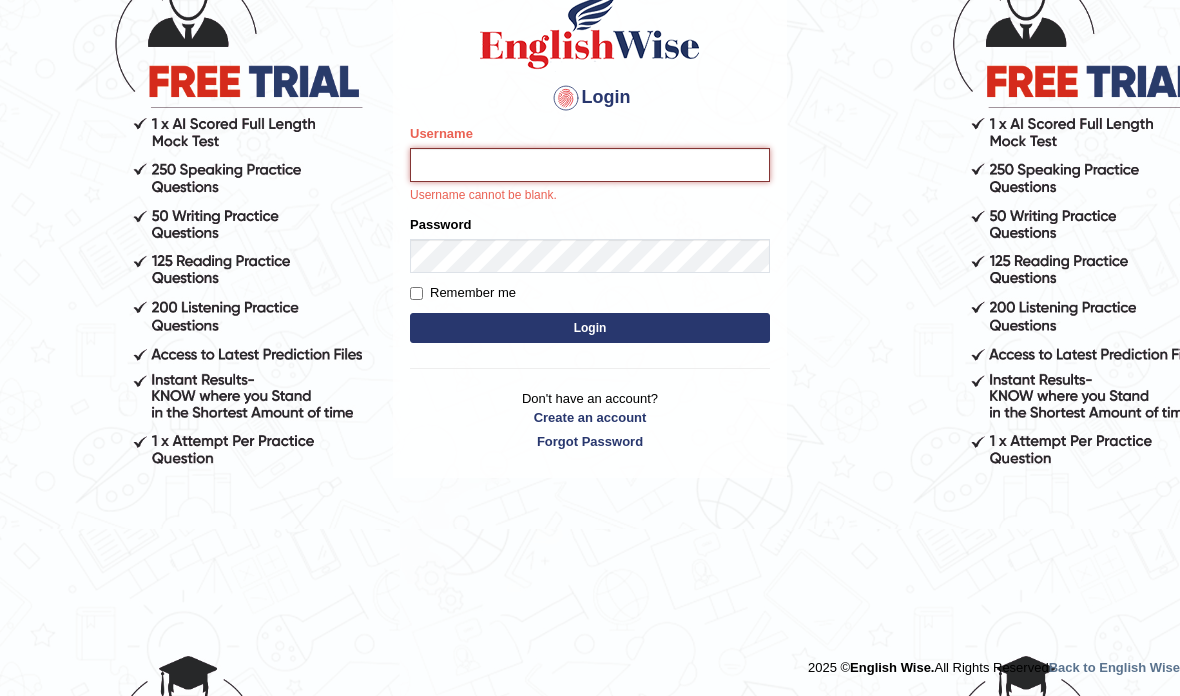 type on "Biagc" 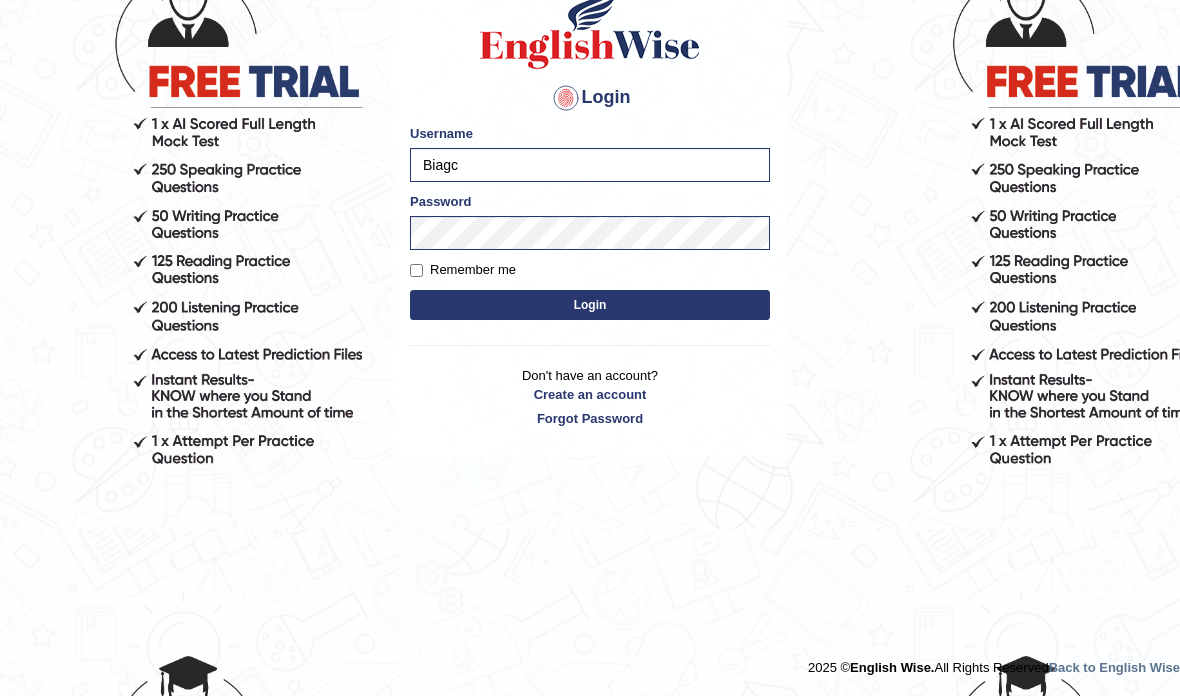 click on "Login" at bounding box center (590, 305) 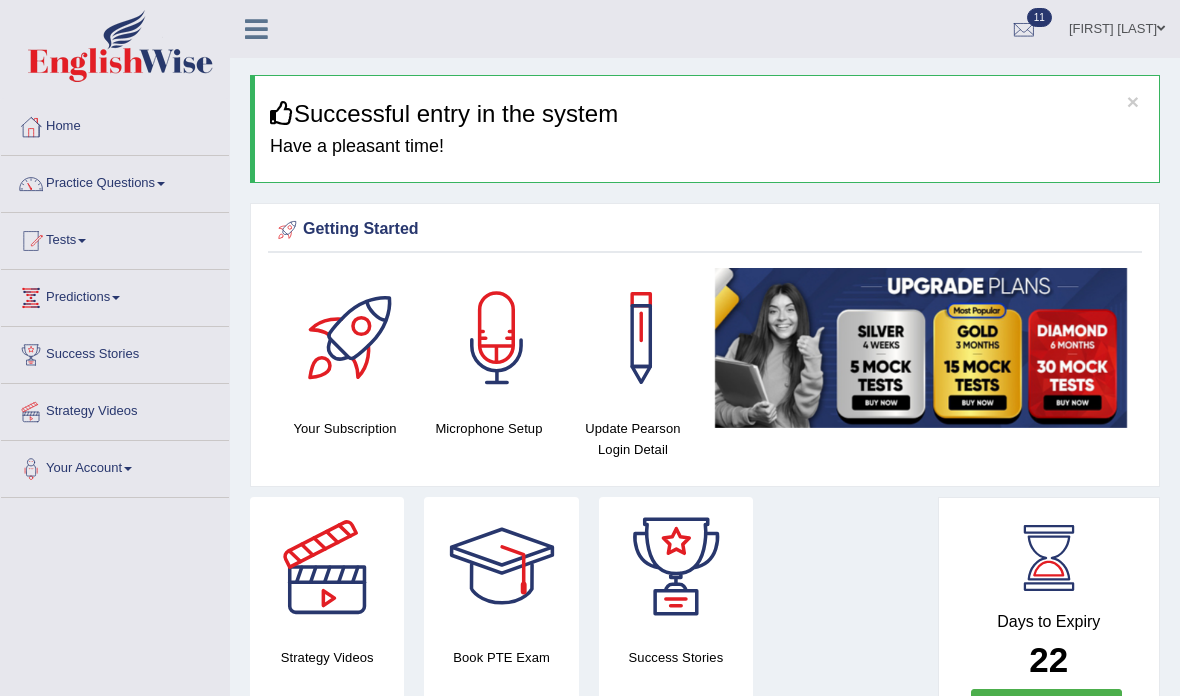scroll, scrollTop: 0, scrollLeft: 0, axis: both 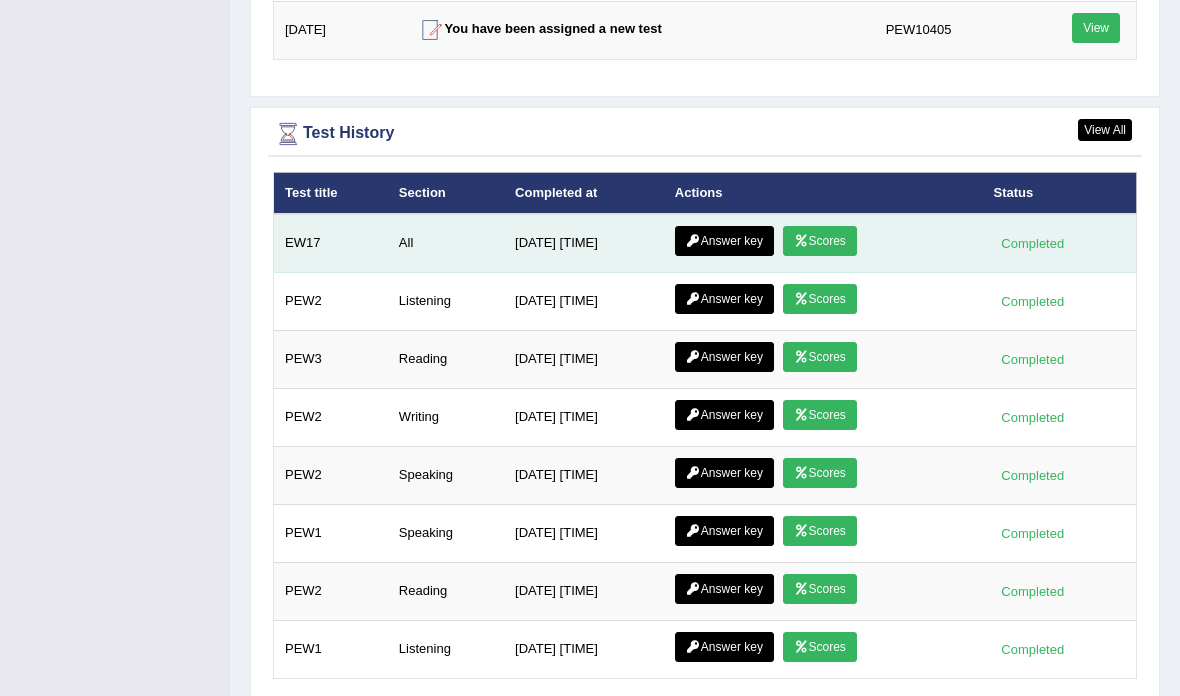click on "Scores" at bounding box center (820, 241) 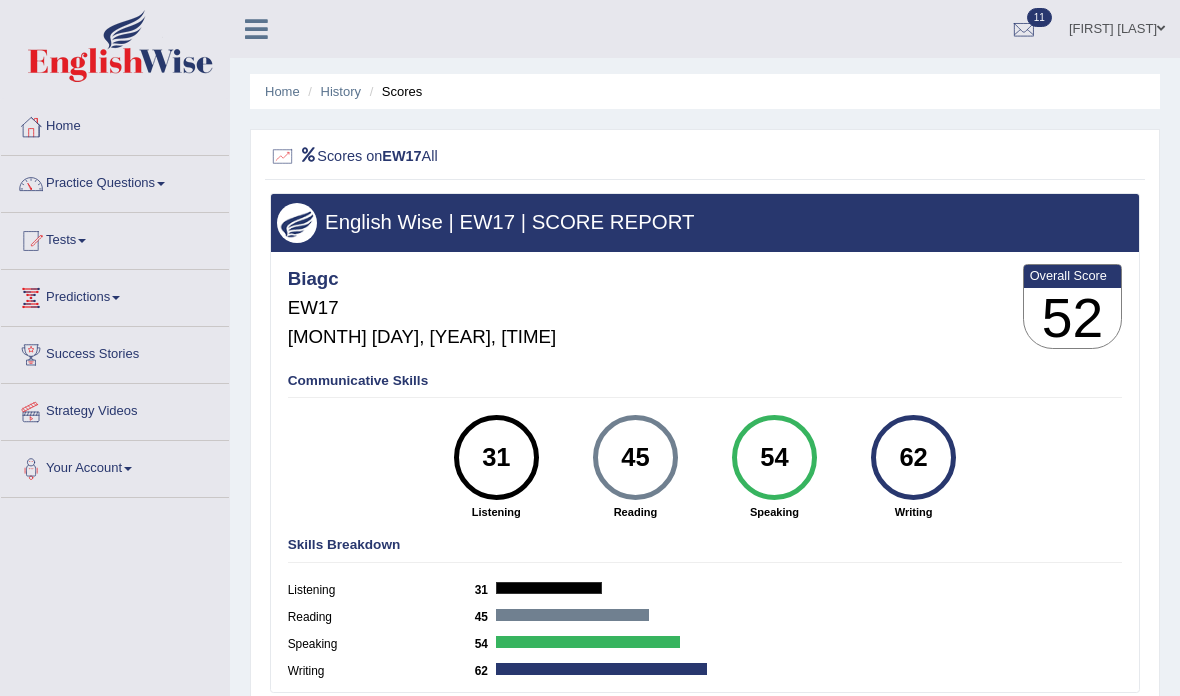 scroll, scrollTop: 0, scrollLeft: 0, axis: both 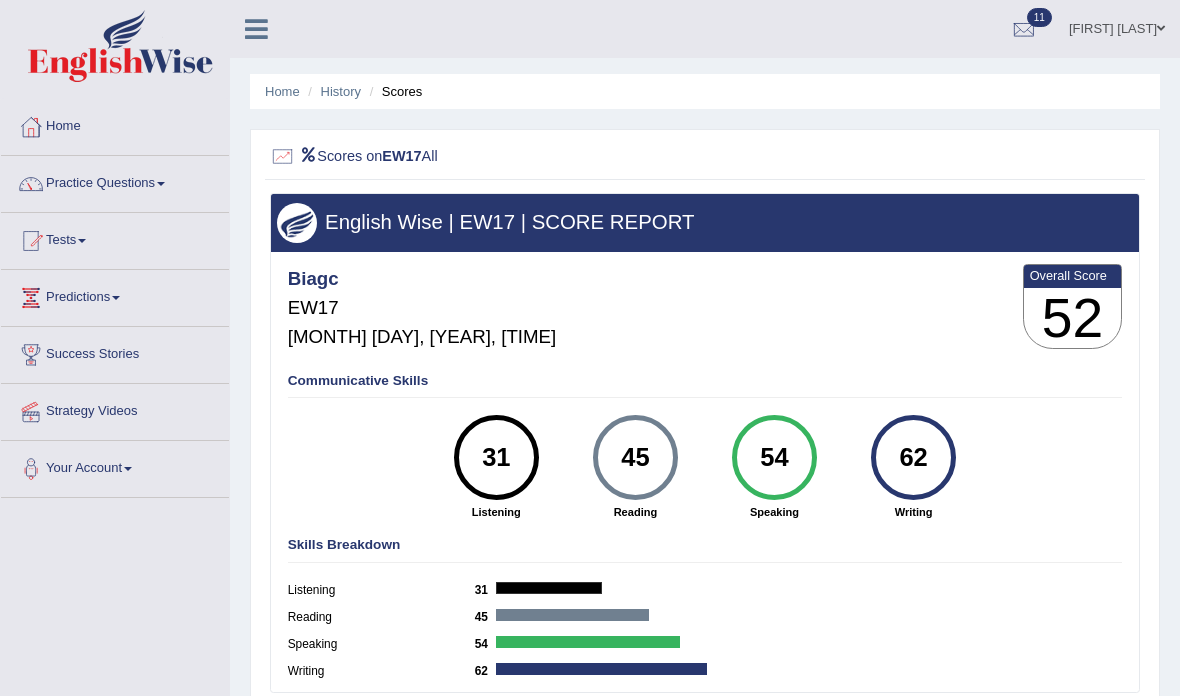 click on "Scores" at bounding box center [394, 91] 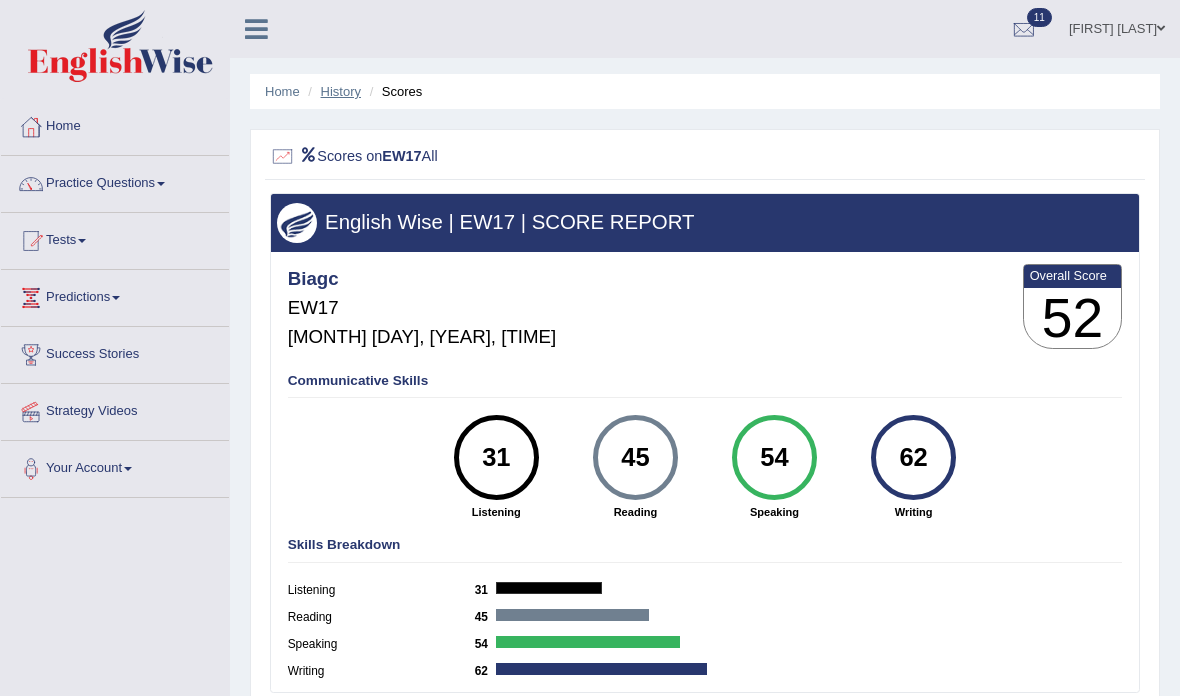 click on "History" at bounding box center (341, 91) 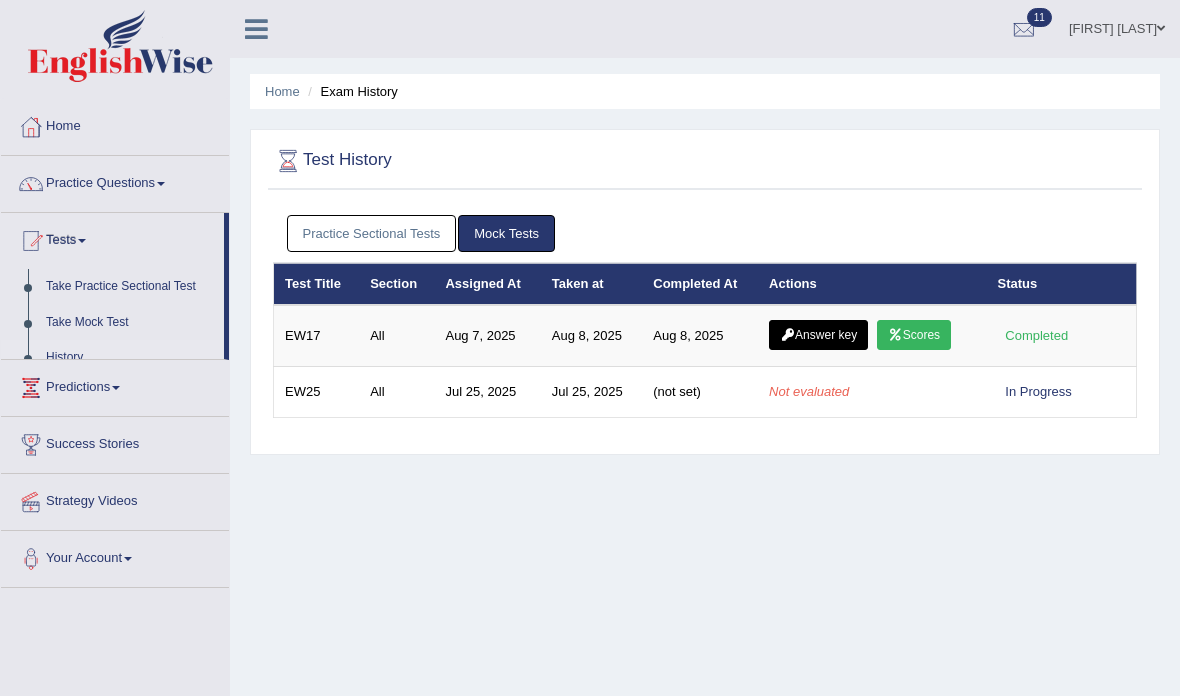 scroll, scrollTop: 0, scrollLeft: 0, axis: both 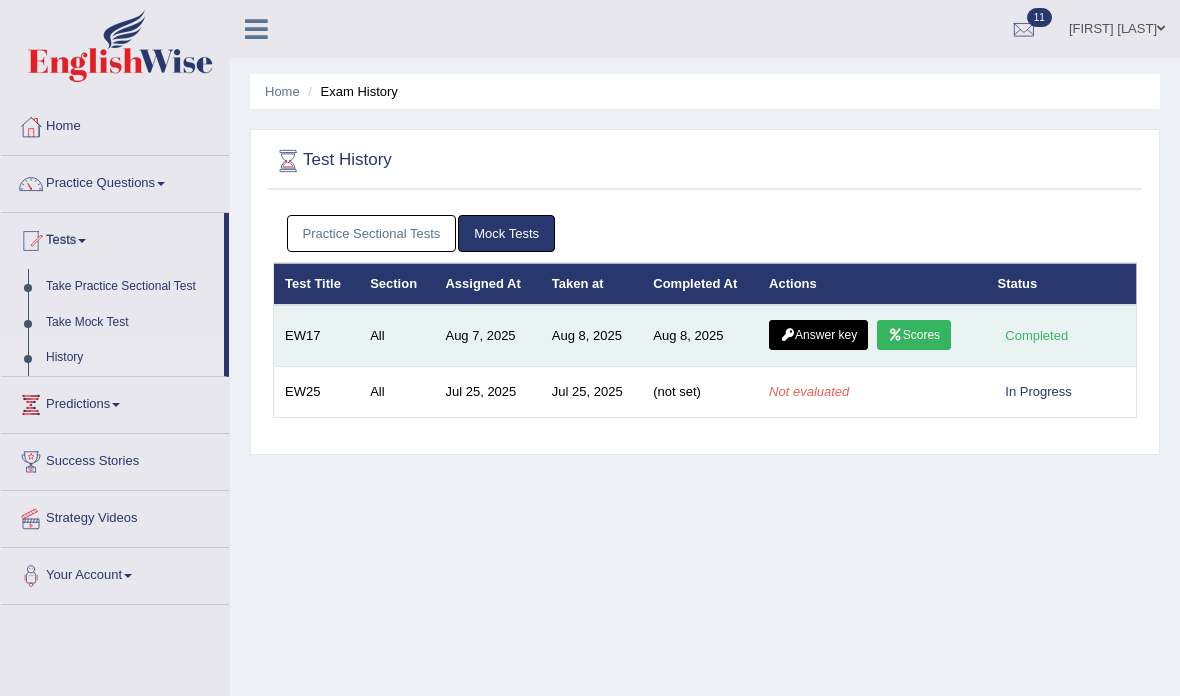 click on "Answer key" at bounding box center [818, 335] 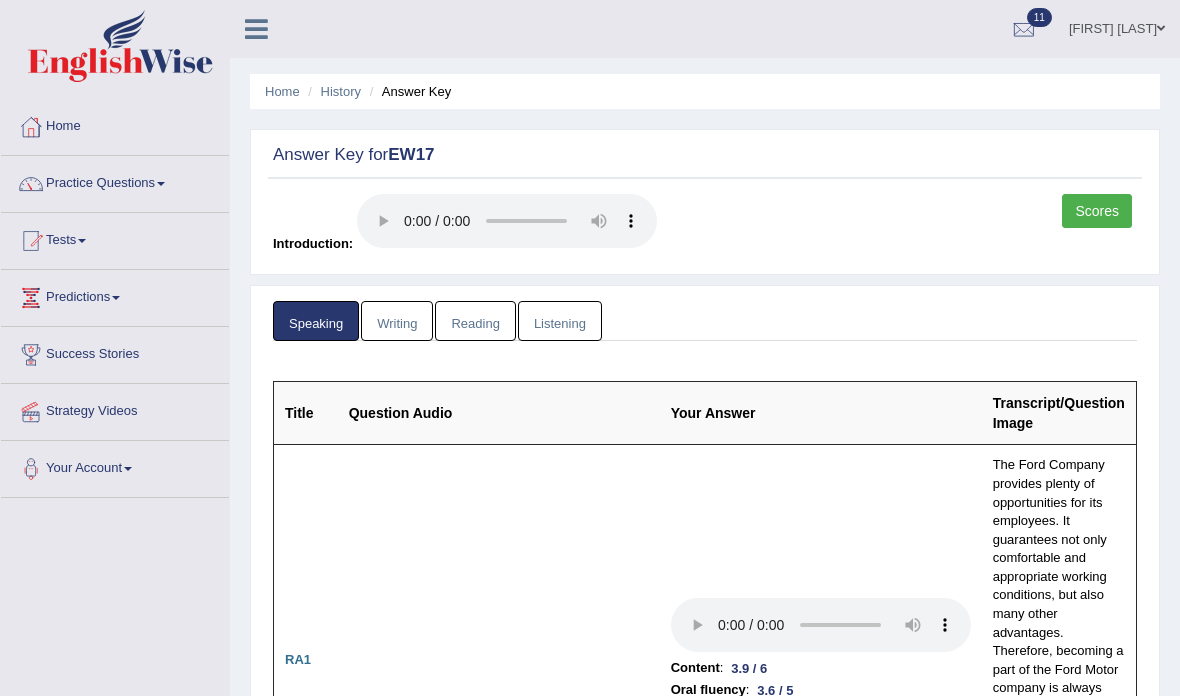 scroll, scrollTop: 0, scrollLeft: 0, axis: both 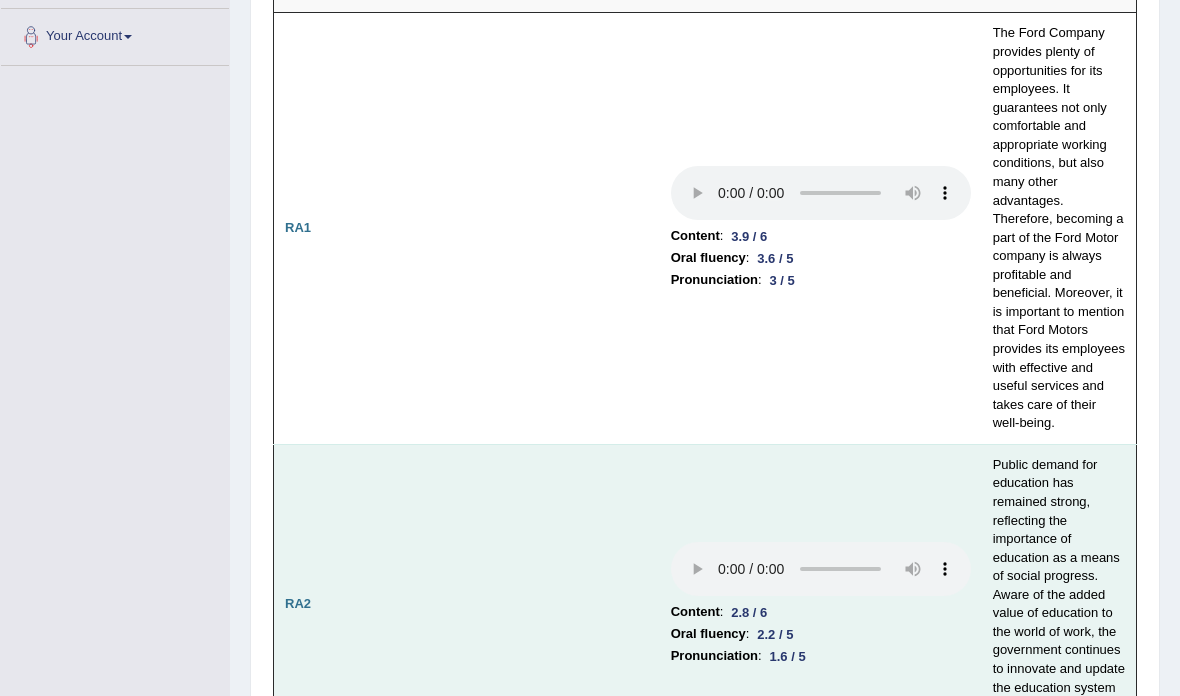 click at bounding box center (821, 569) 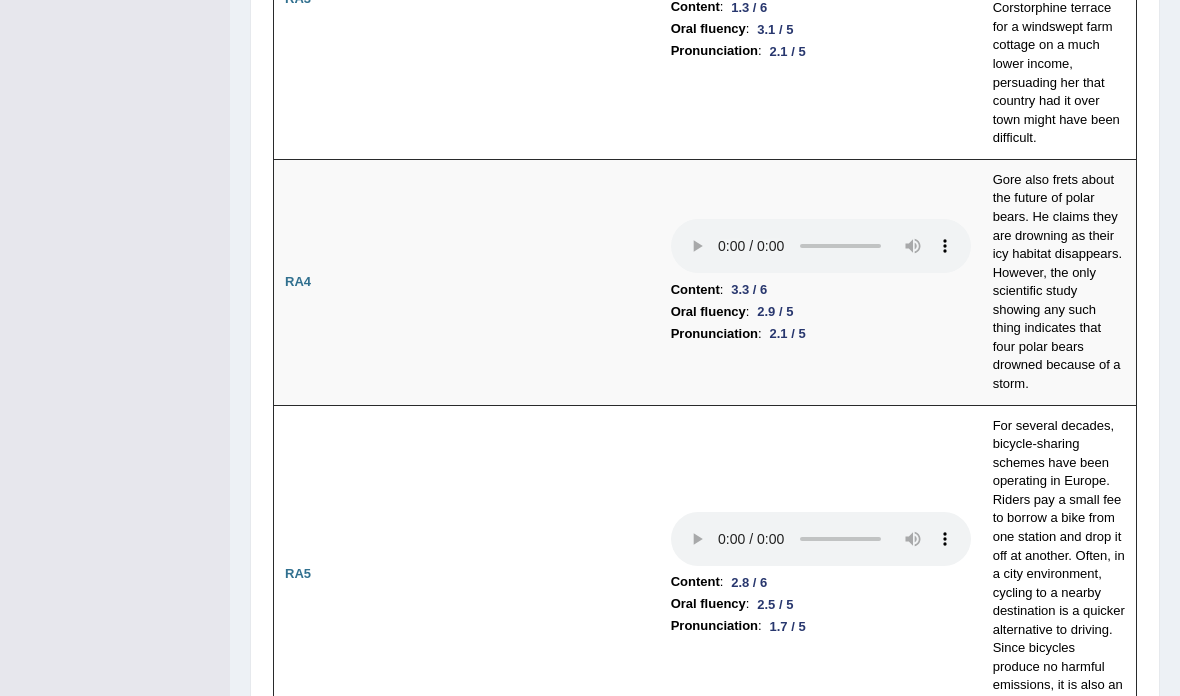 scroll, scrollTop: 1358, scrollLeft: 0, axis: vertical 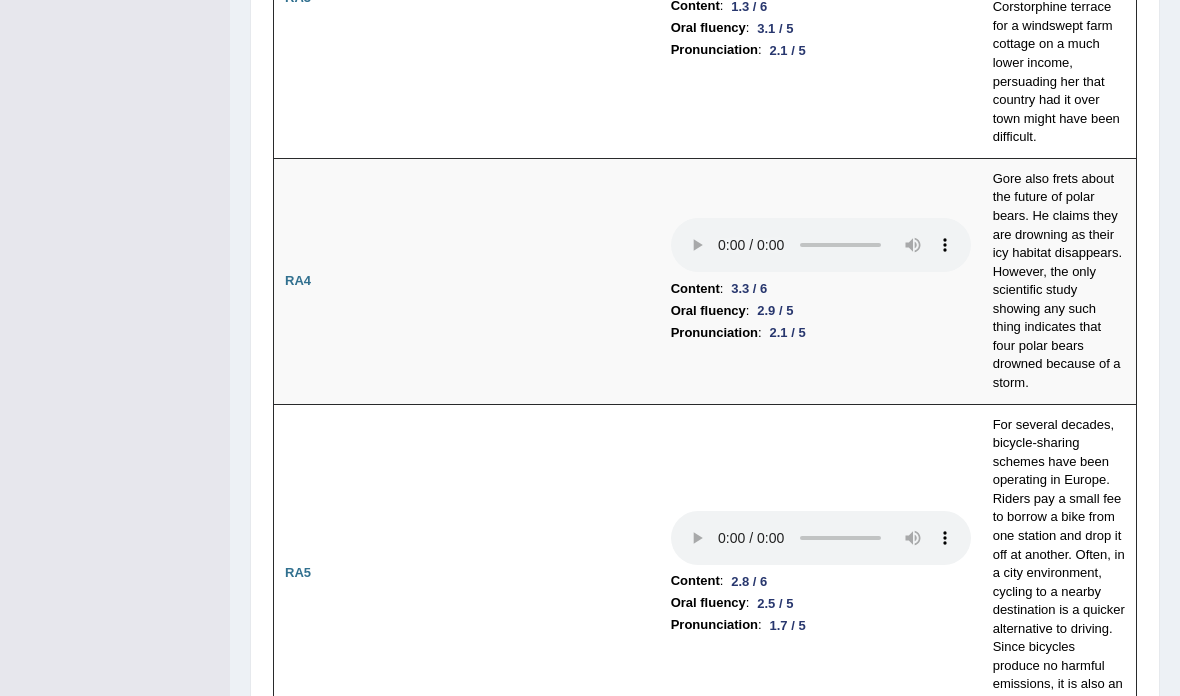 click at bounding box center [821, 1268] 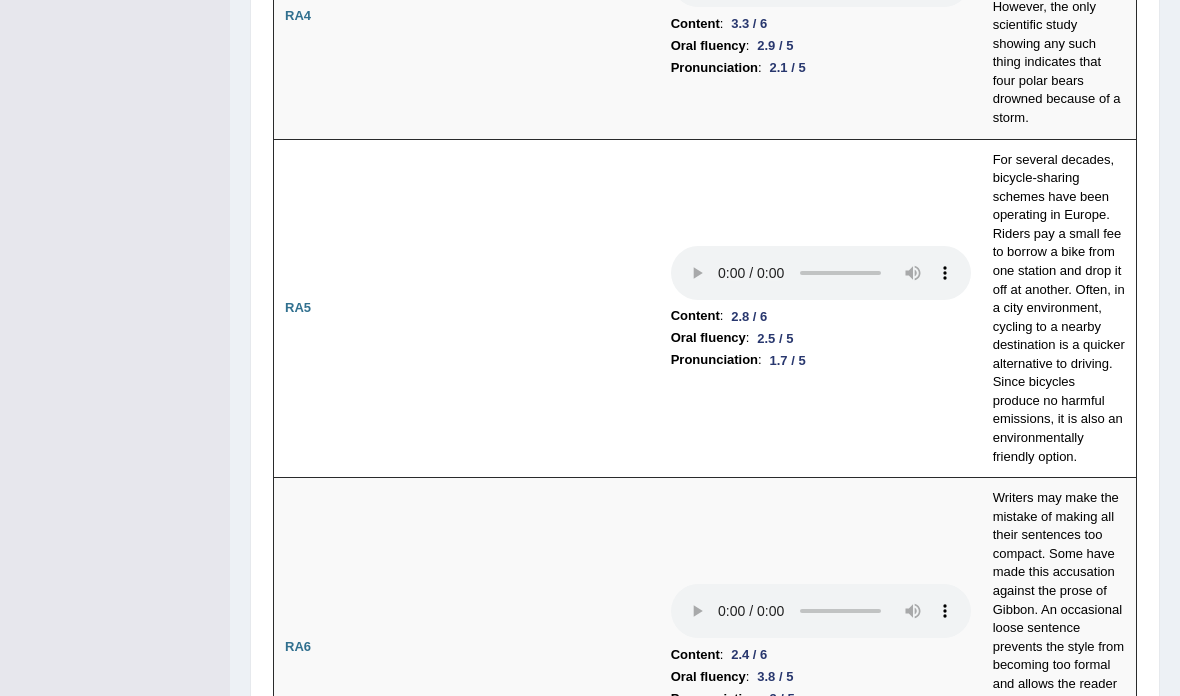 scroll, scrollTop: 1623, scrollLeft: 0, axis: vertical 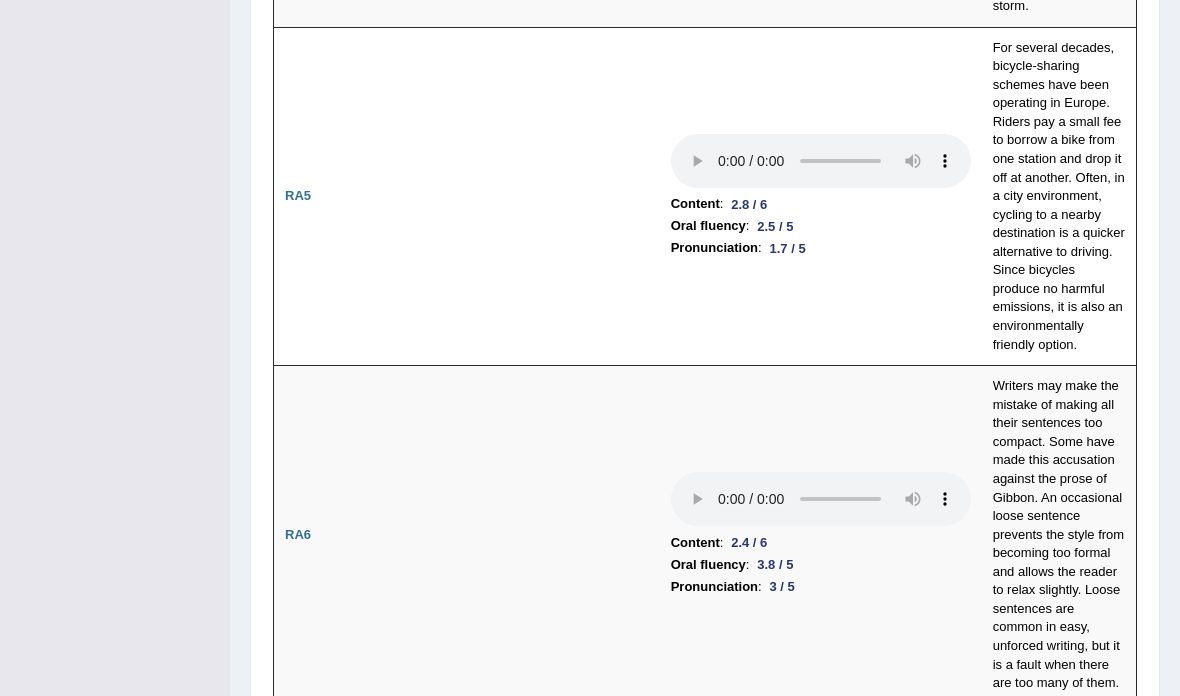click at bounding box center [821, 1337] 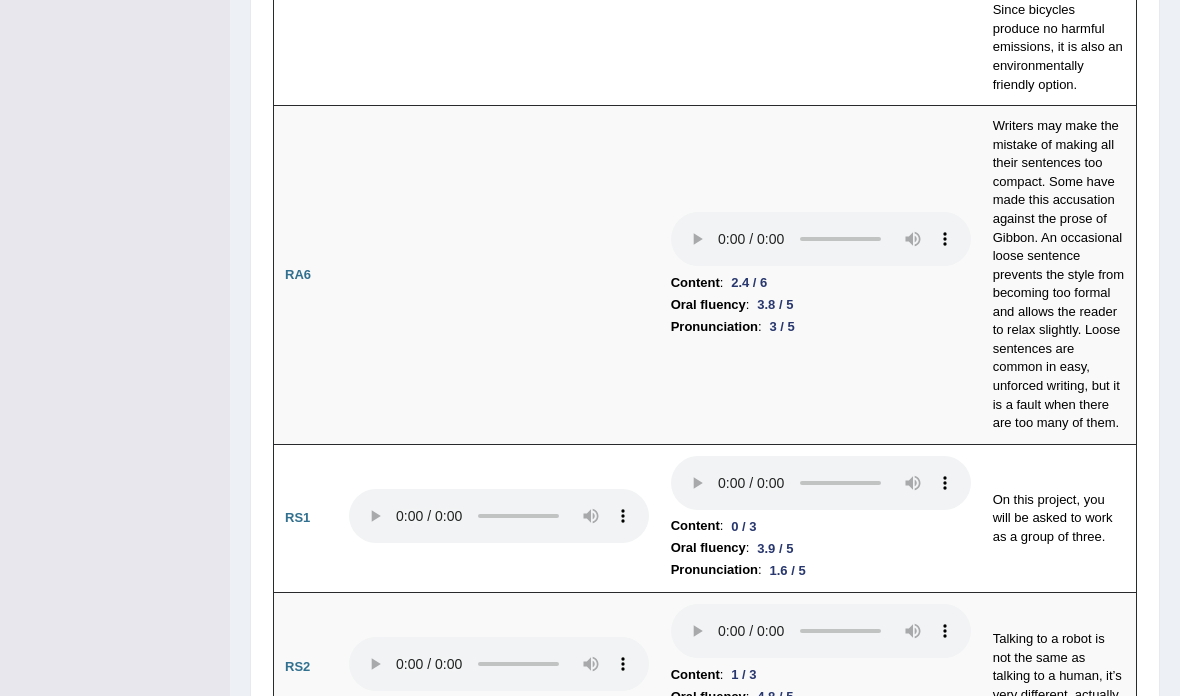 scroll, scrollTop: 1995, scrollLeft: 0, axis: vertical 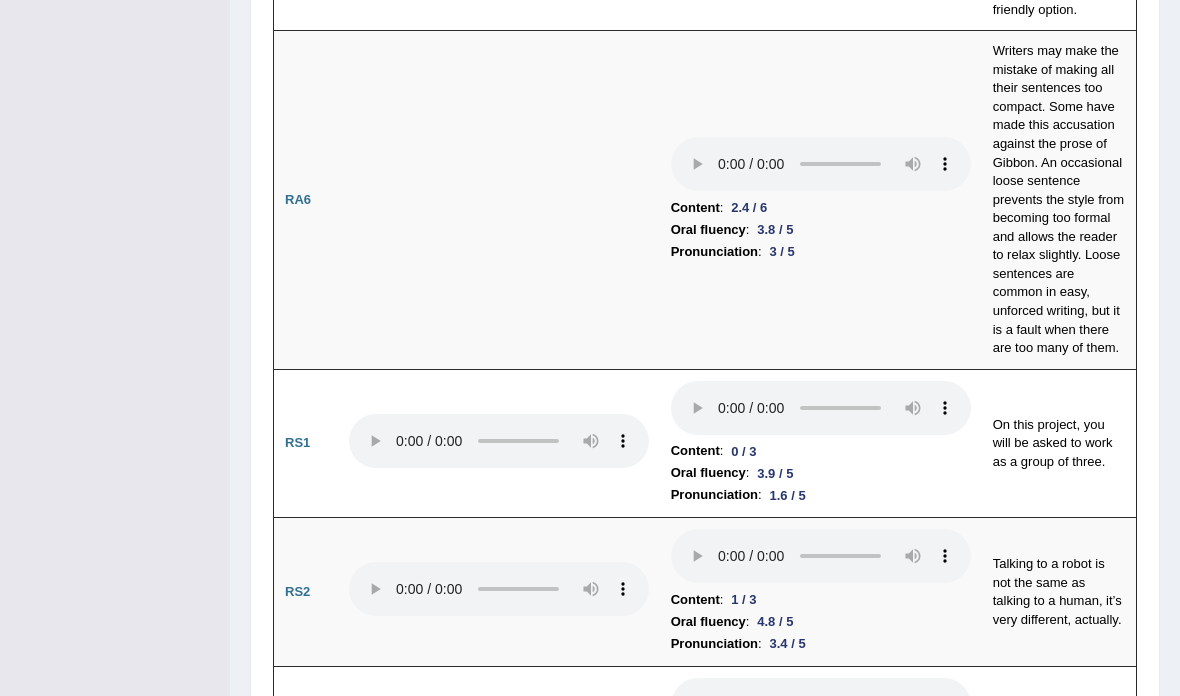 click at bounding box center (821, 1299) 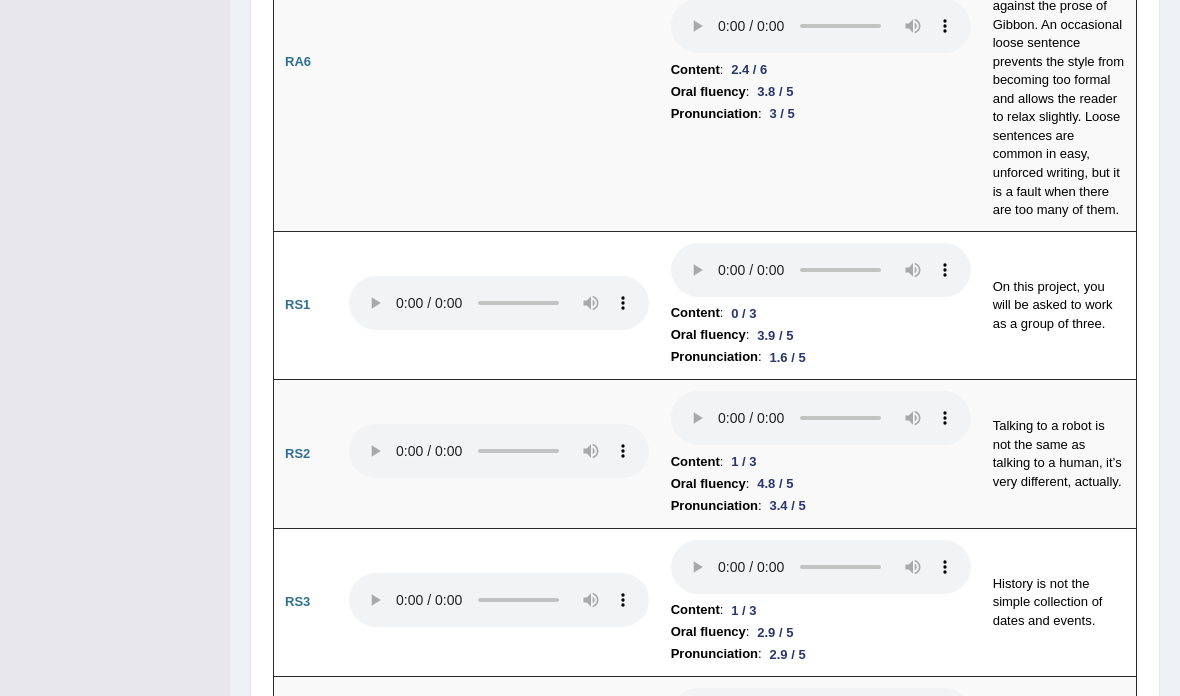 scroll, scrollTop: 2208, scrollLeft: 0, axis: vertical 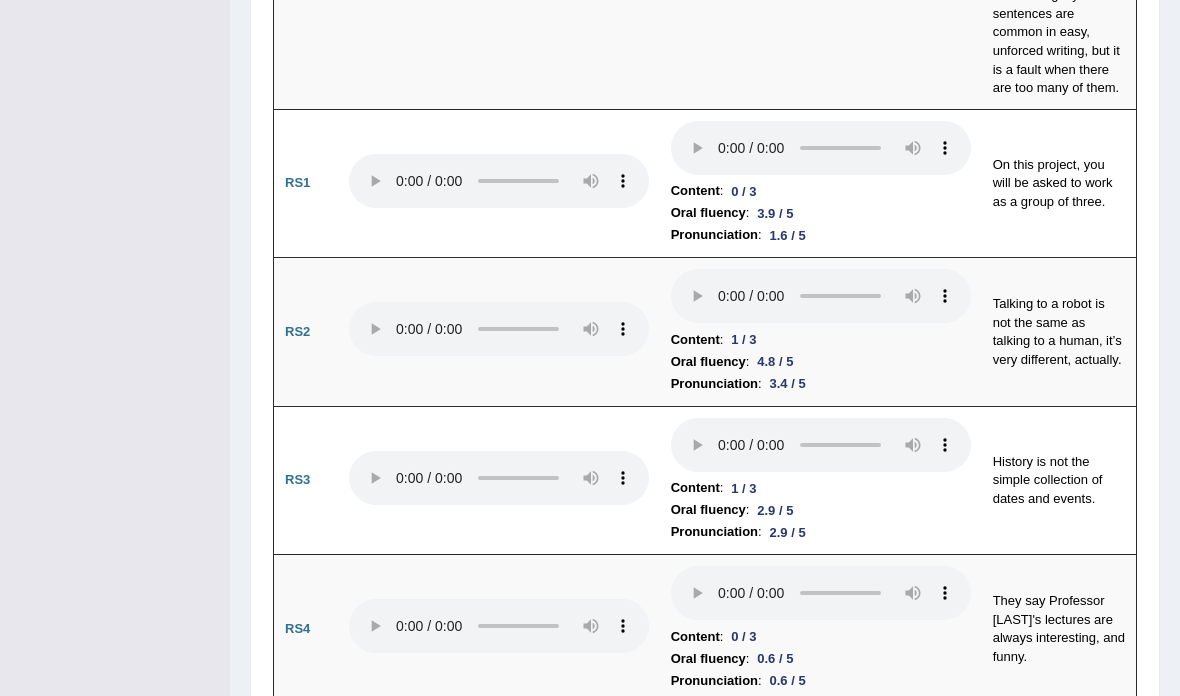 click at bounding box center (821, 1336) 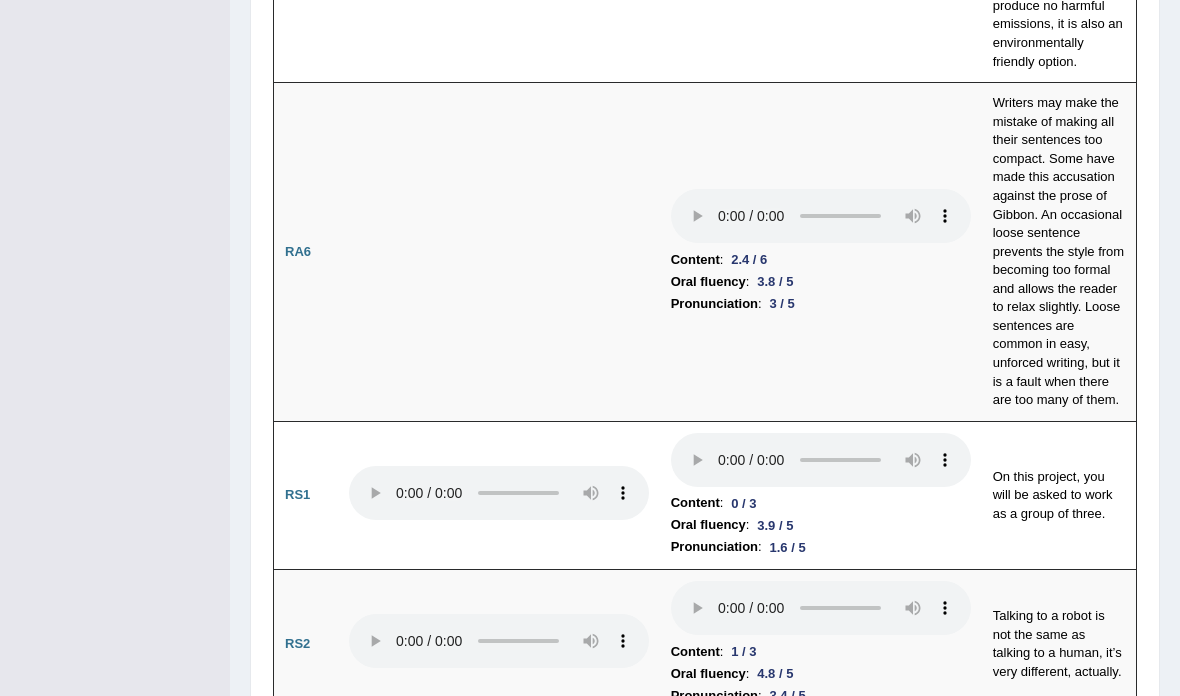 scroll, scrollTop: 2017, scrollLeft: 0, axis: vertical 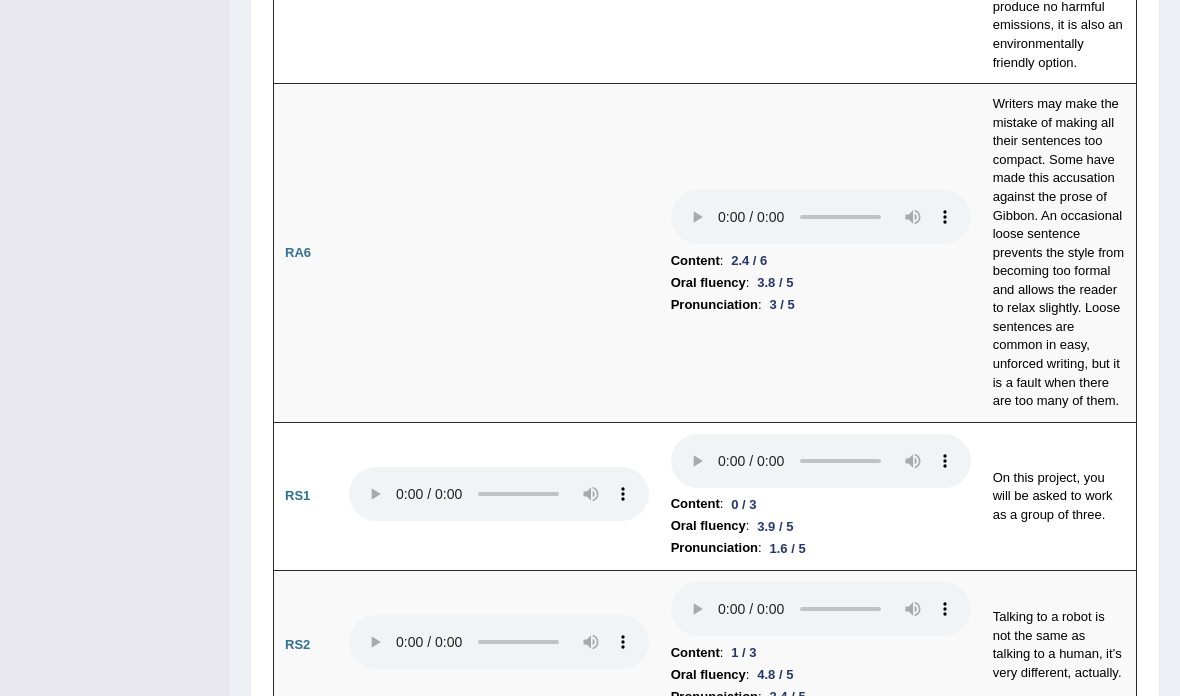 click on "The University will introduce several new courses in the coming year." at bounding box center [1059, 1536] 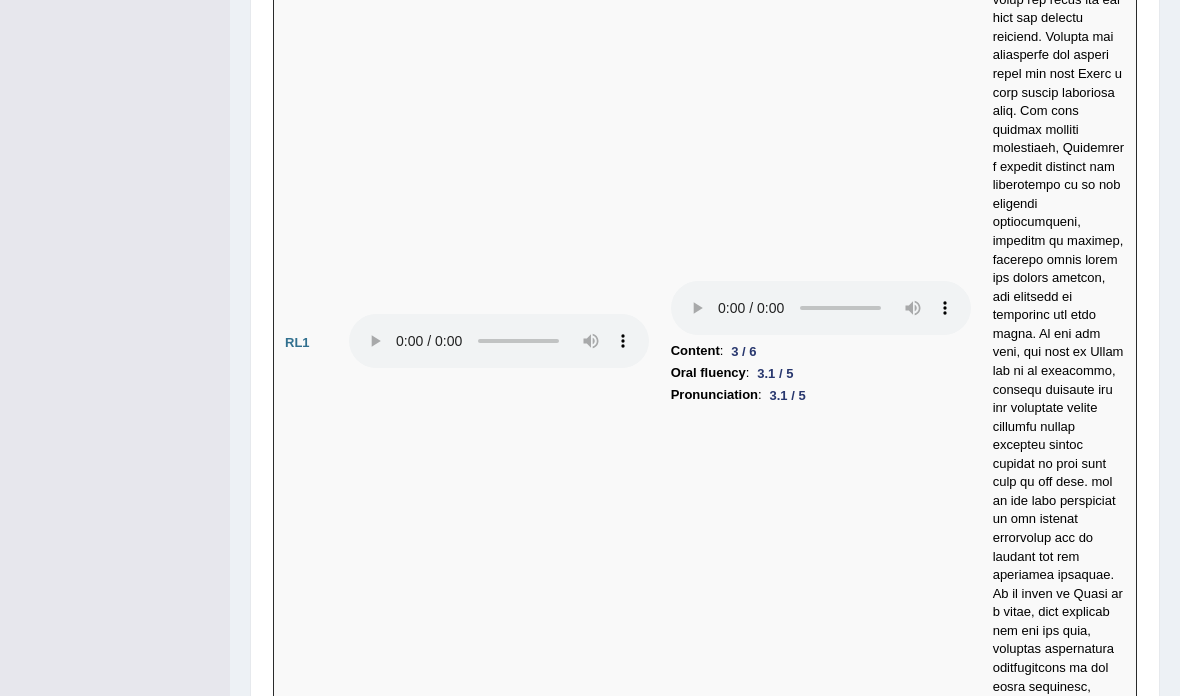 scroll, scrollTop: 5294, scrollLeft: 0, axis: vertical 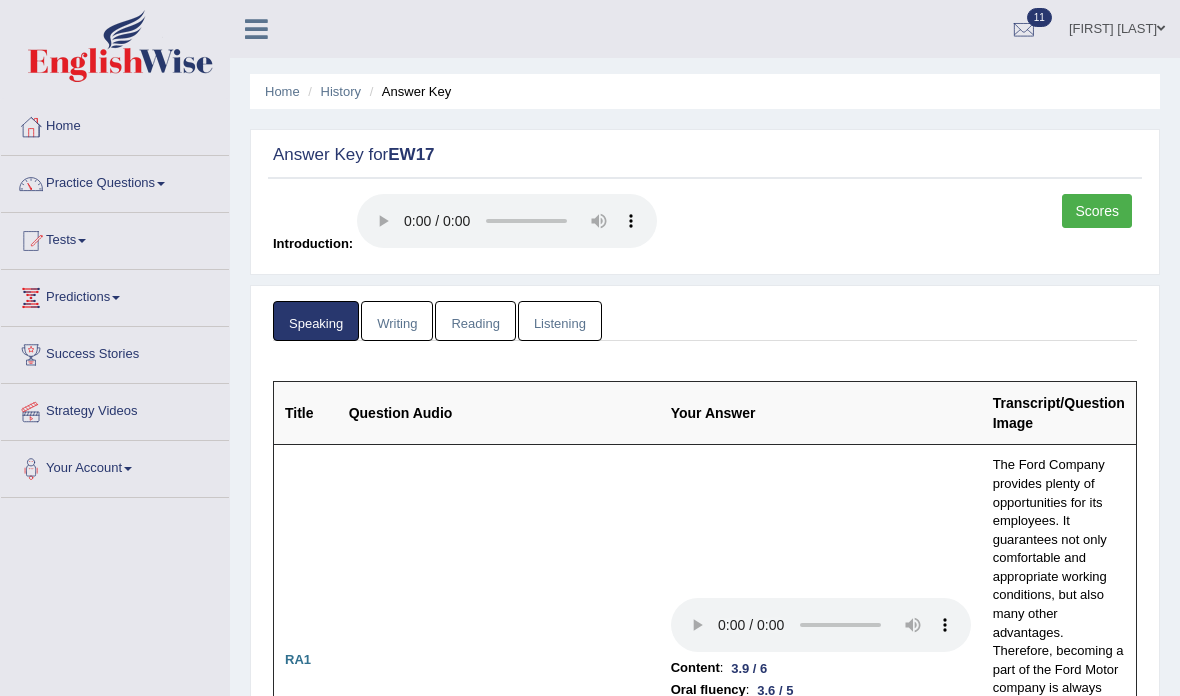 click on "Writing" at bounding box center (397, 321) 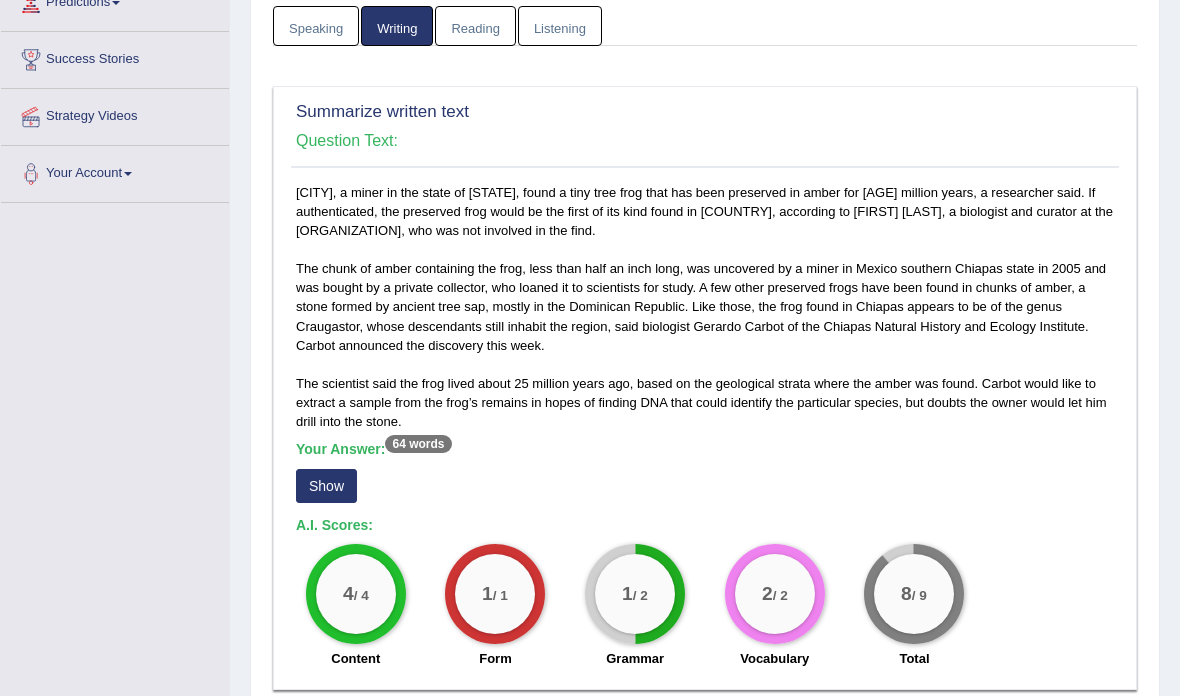 scroll, scrollTop: 294, scrollLeft: 0, axis: vertical 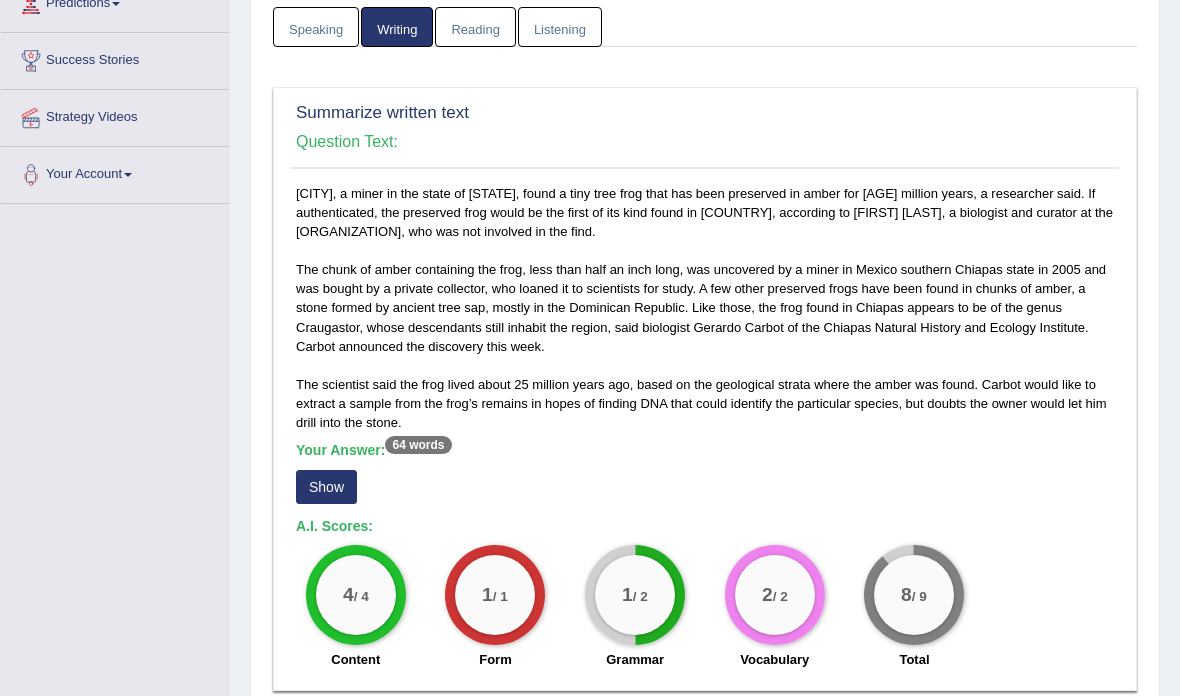 click on "Show" at bounding box center (326, 487) 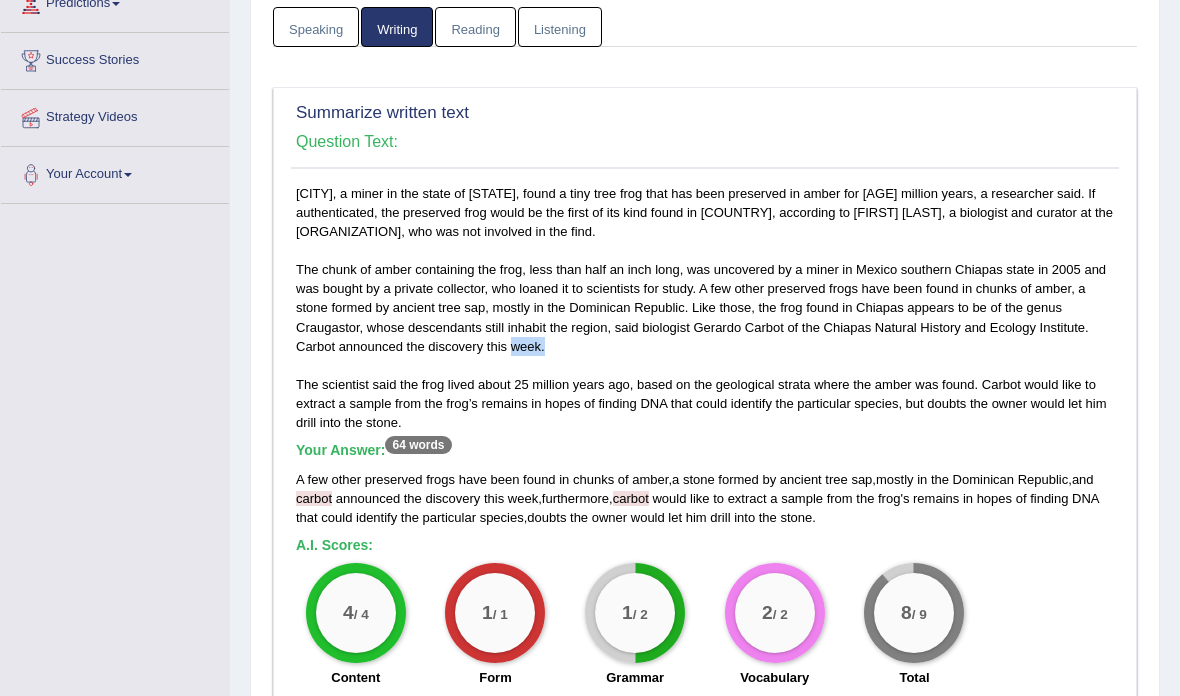 click on "carbot" at bounding box center (631, 498) 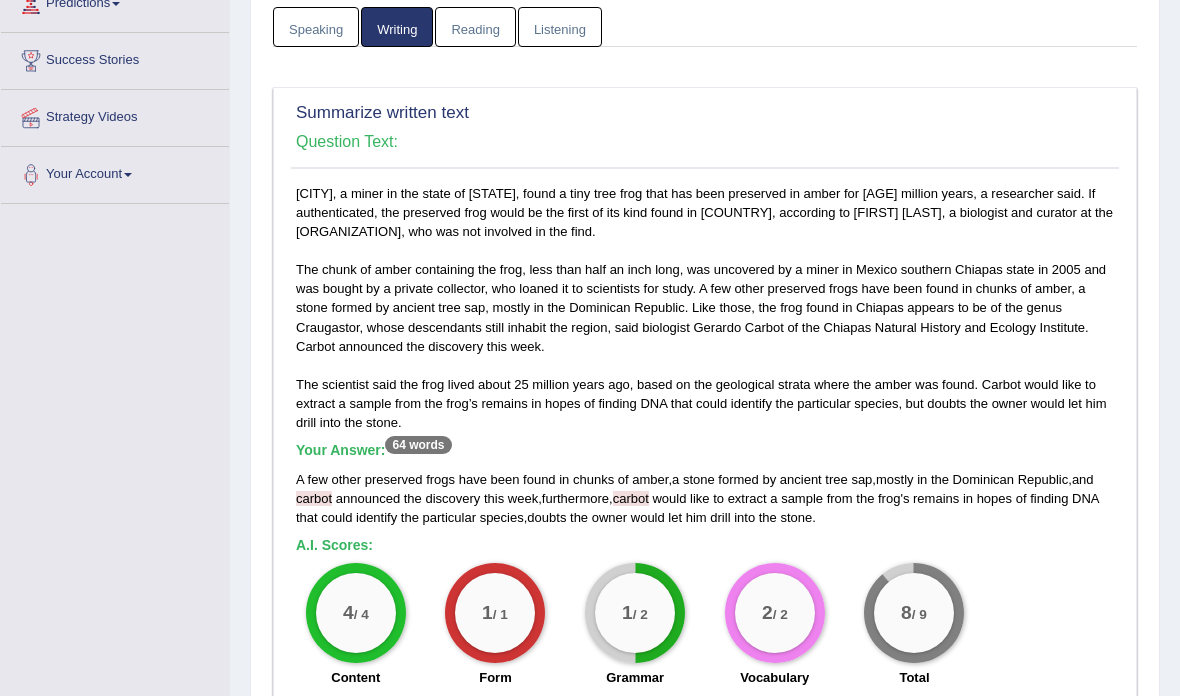 click on "carbot" at bounding box center (631, 498) 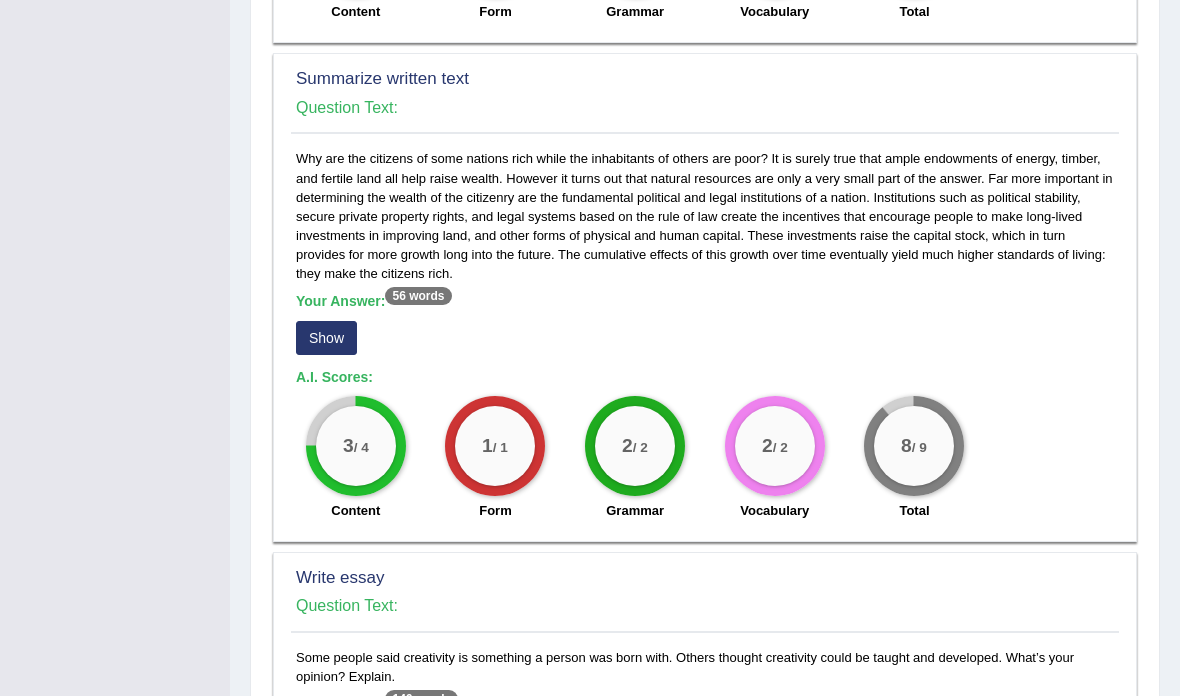 scroll, scrollTop: 945, scrollLeft: 0, axis: vertical 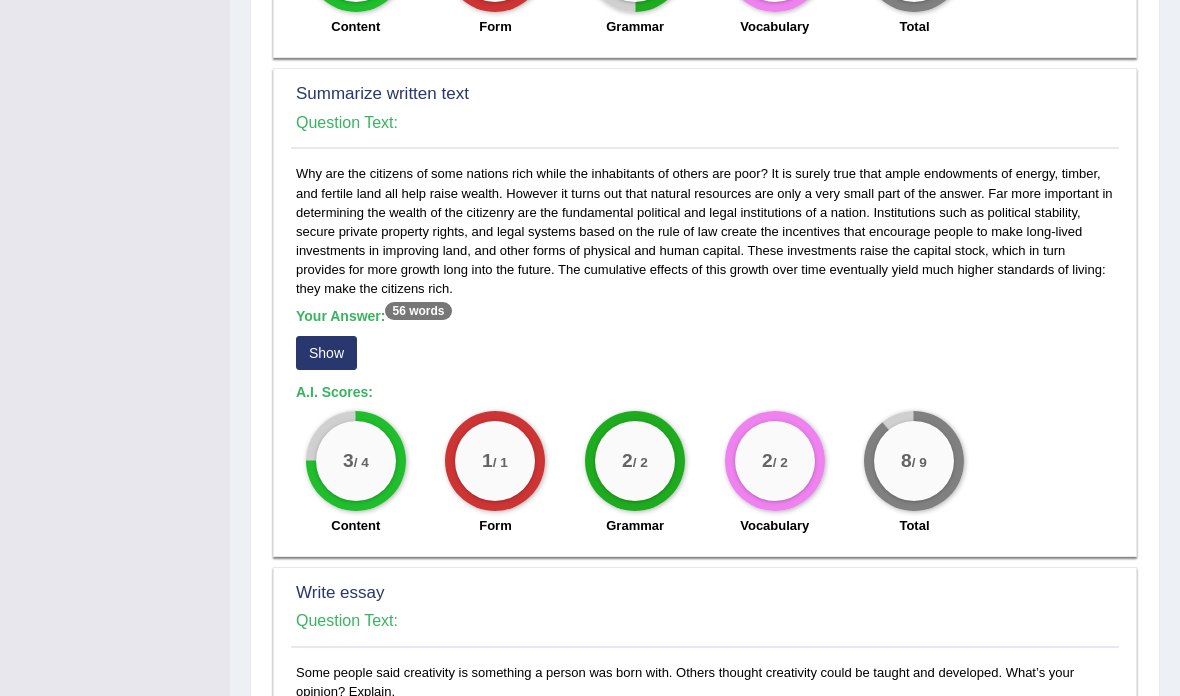 click on "56 words" at bounding box center [418, 311] 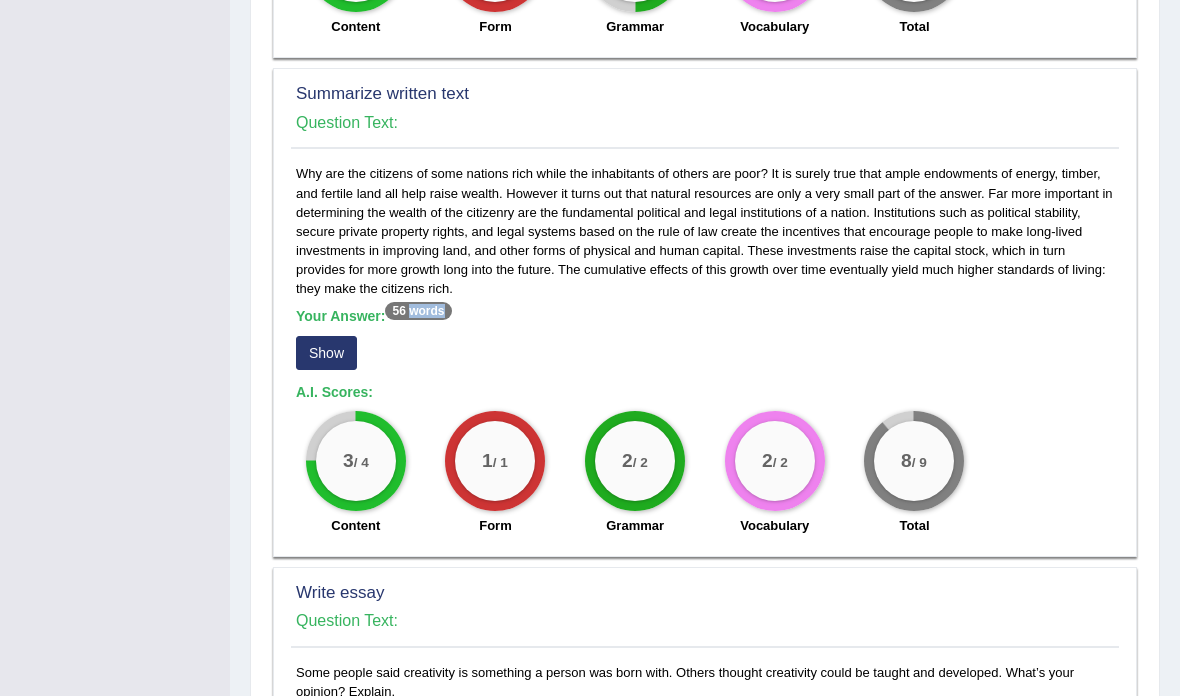 click on "Your Answer:  56 words Show" at bounding box center (705, 341) 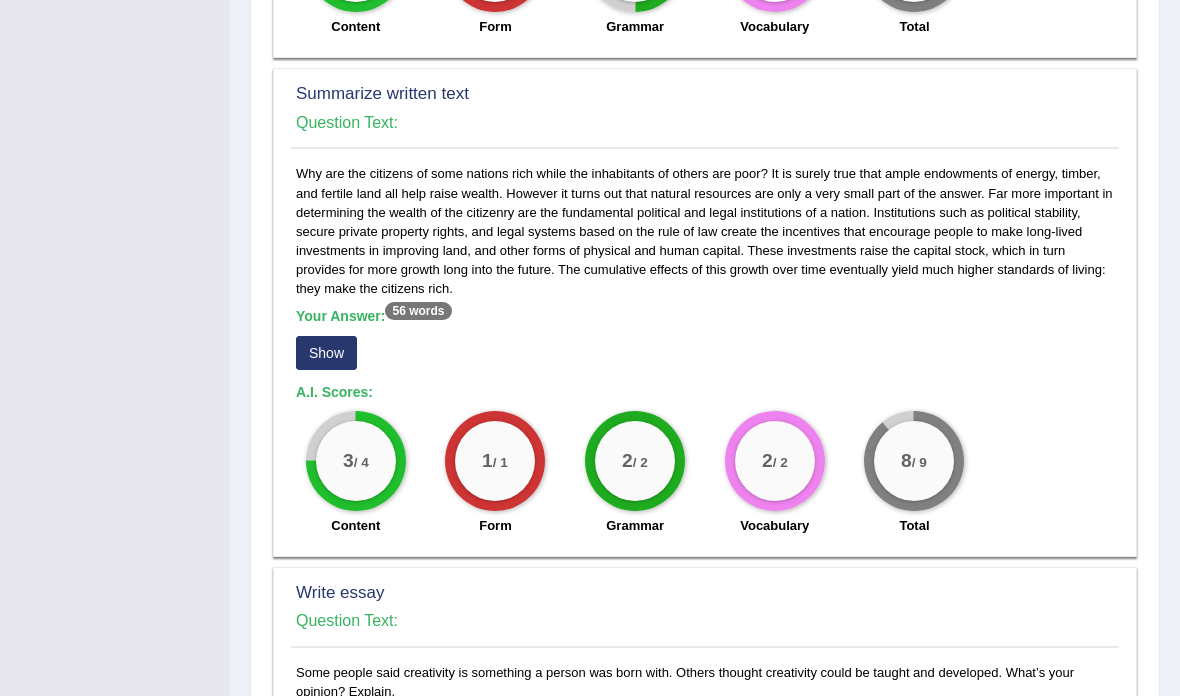 click on "Show" at bounding box center (326, 353) 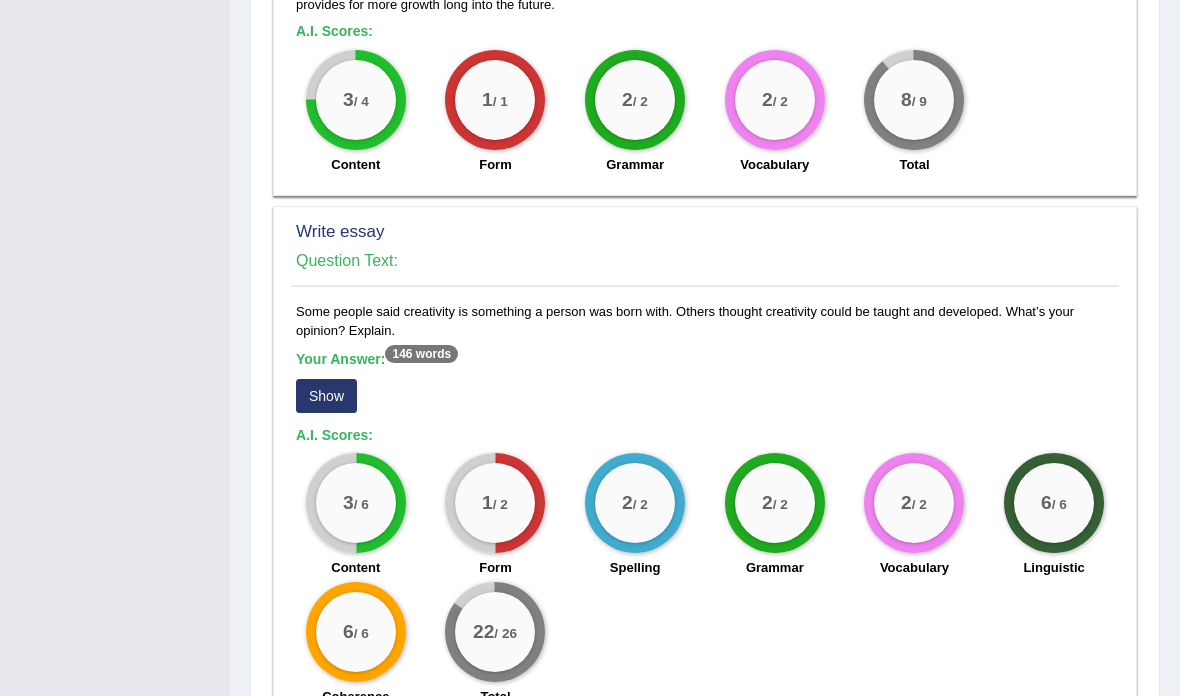 scroll, scrollTop: 1335, scrollLeft: 0, axis: vertical 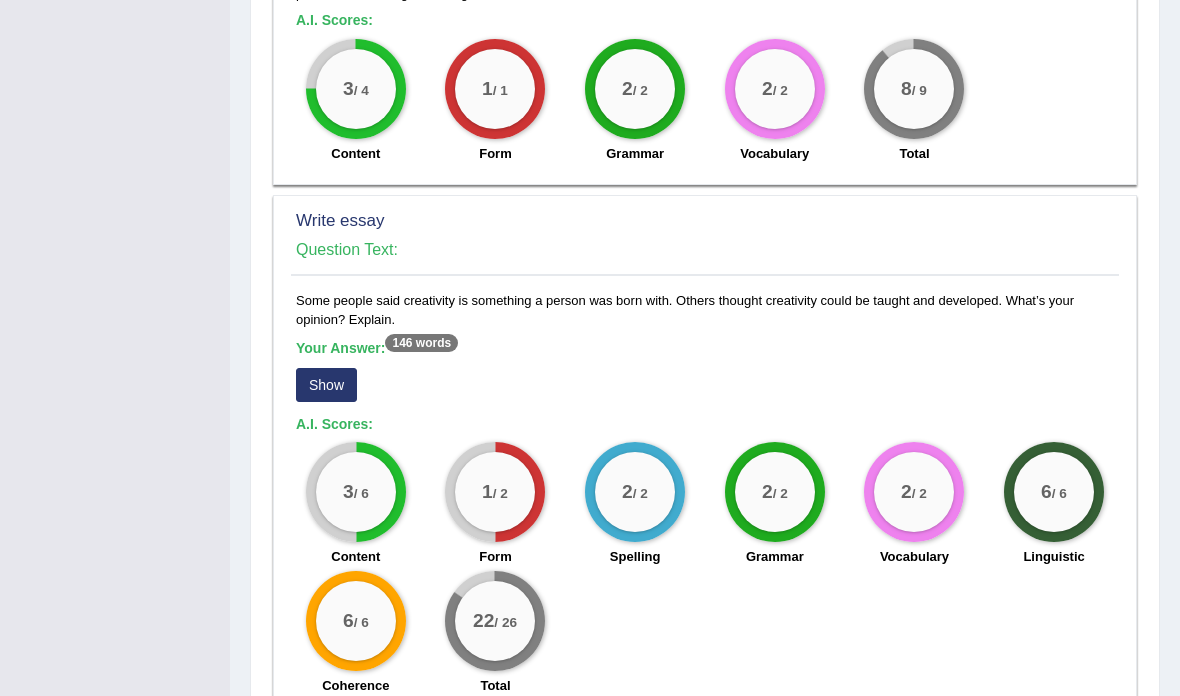 click on "Show" at bounding box center [326, 385] 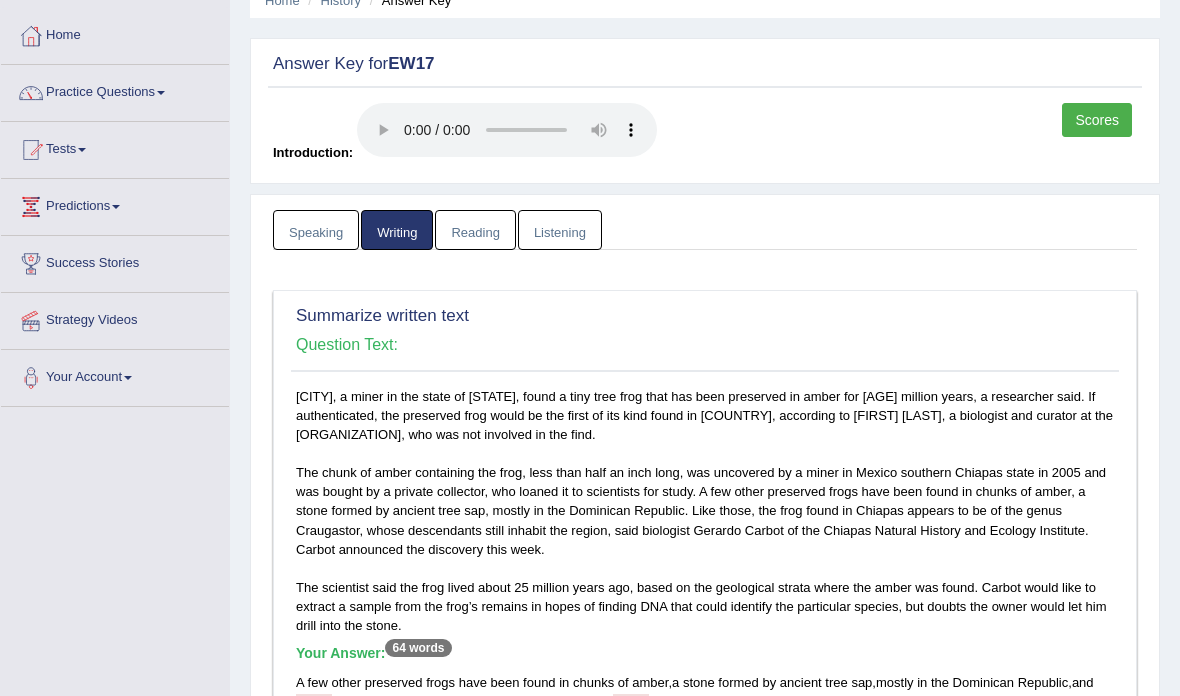 scroll, scrollTop: 0, scrollLeft: 0, axis: both 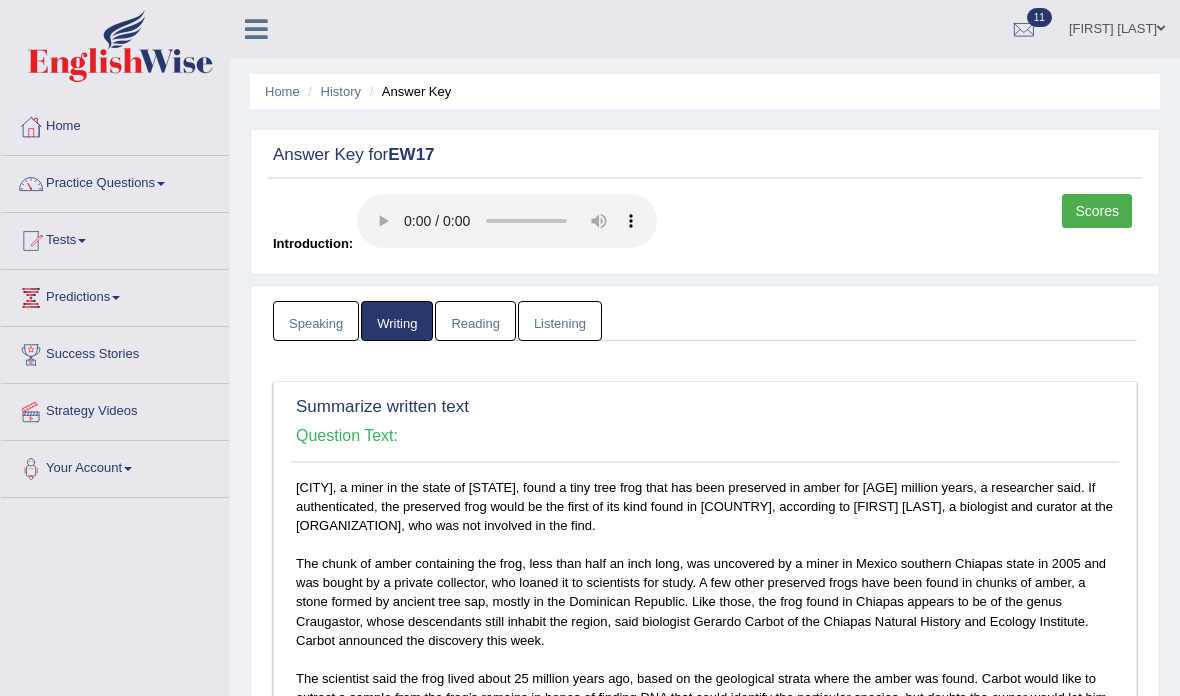 click on "Reading" at bounding box center [475, 321] 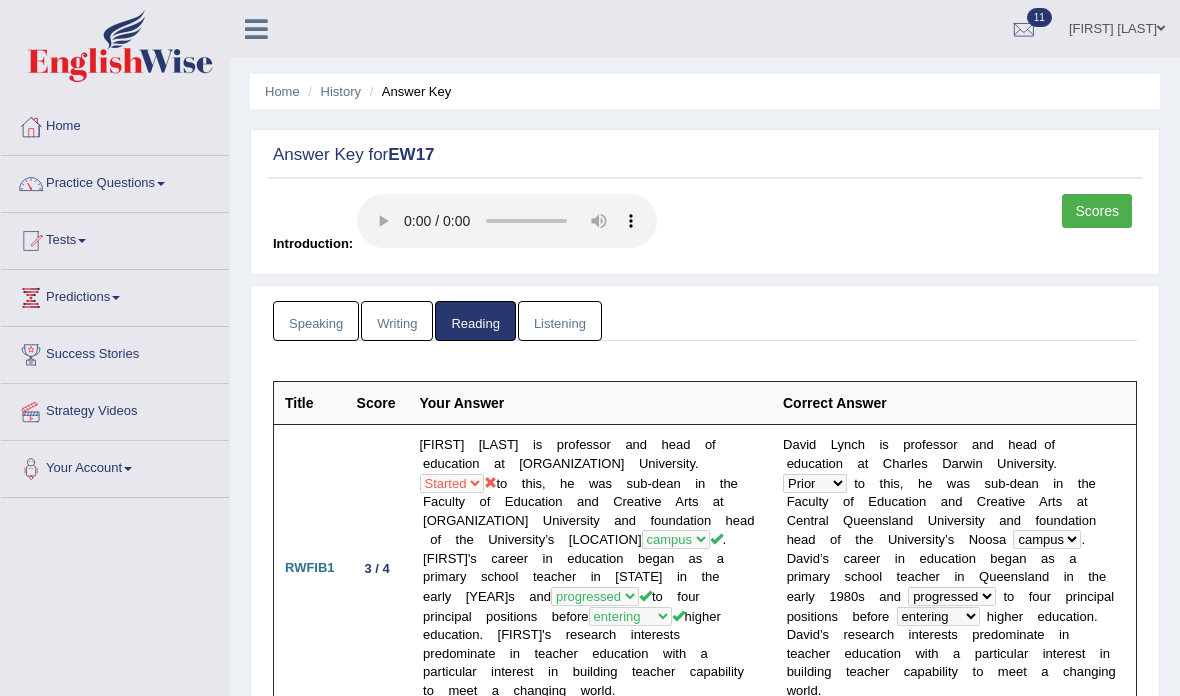 scroll, scrollTop: 1, scrollLeft: 0, axis: vertical 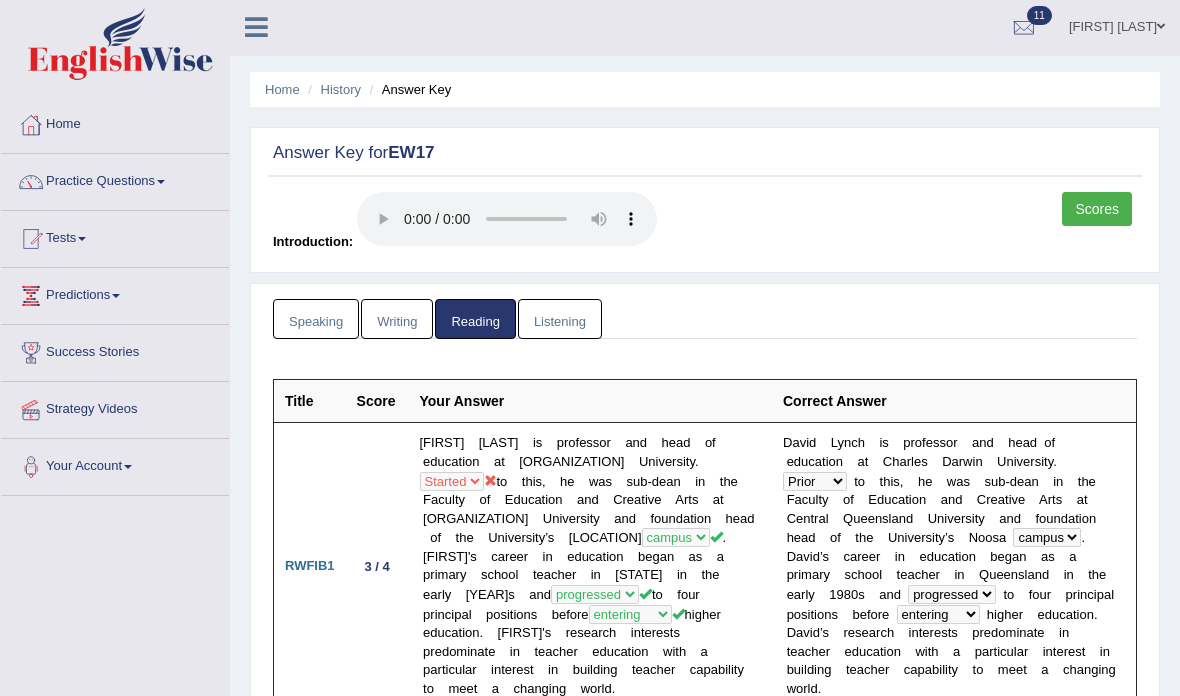 click on "Listening" at bounding box center (560, 320) 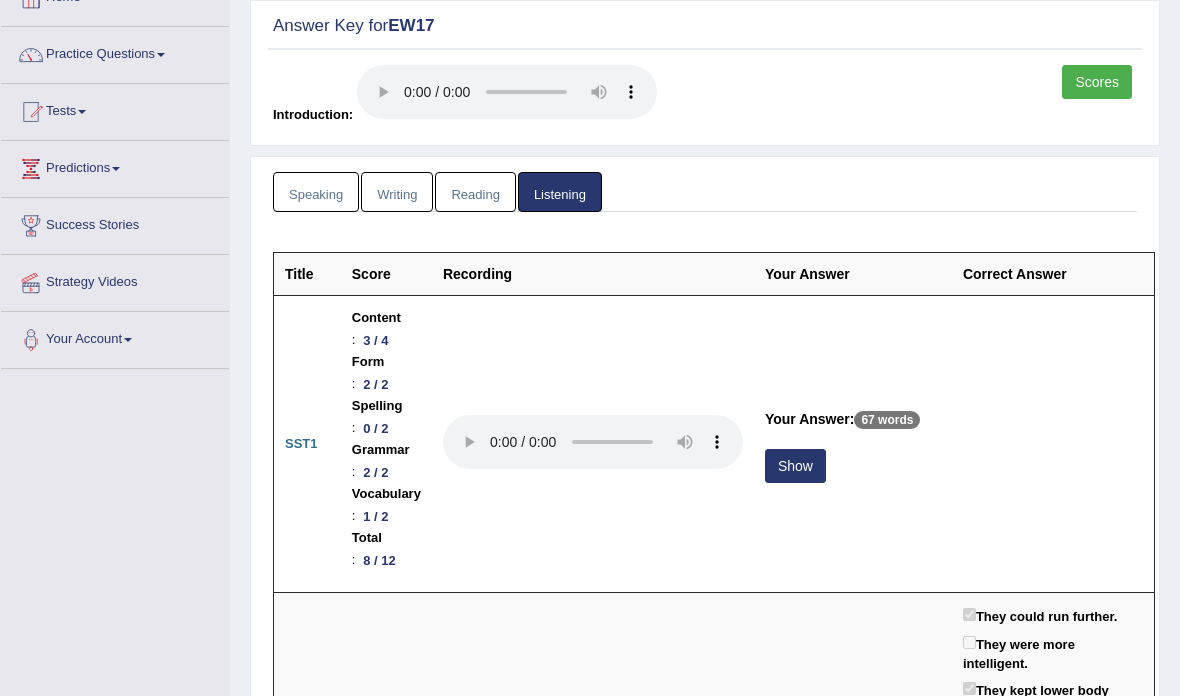 scroll, scrollTop: 129, scrollLeft: 0, axis: vertical 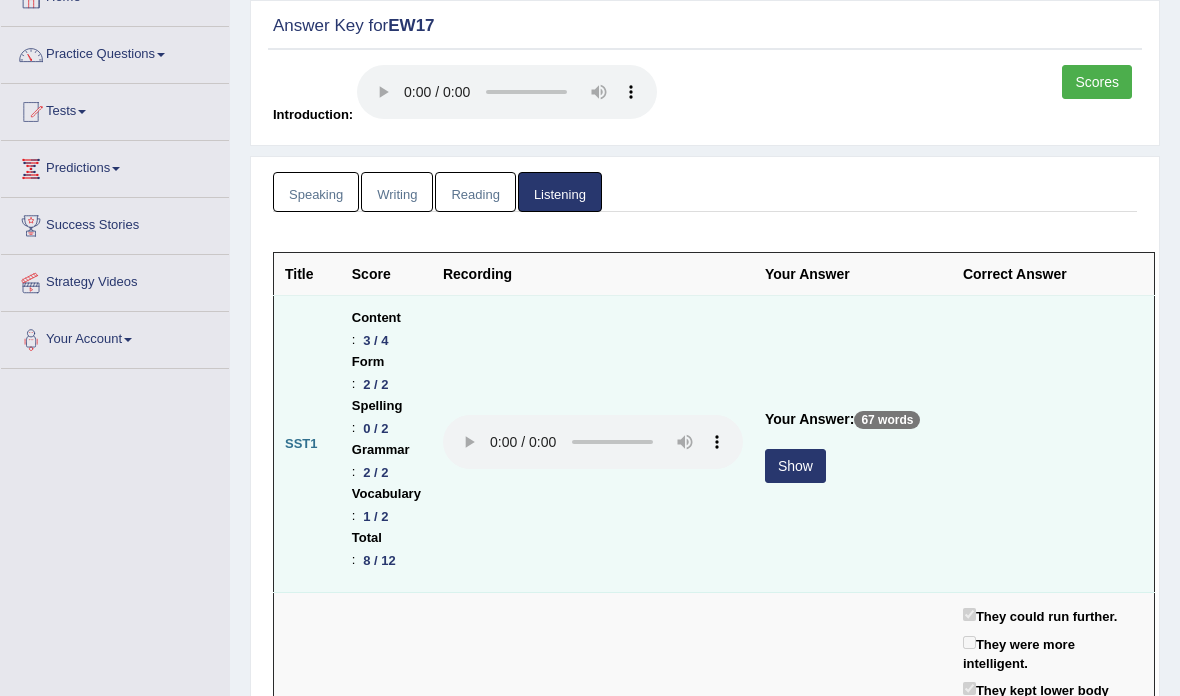 click on "Show" at bounding box center [795, 466] 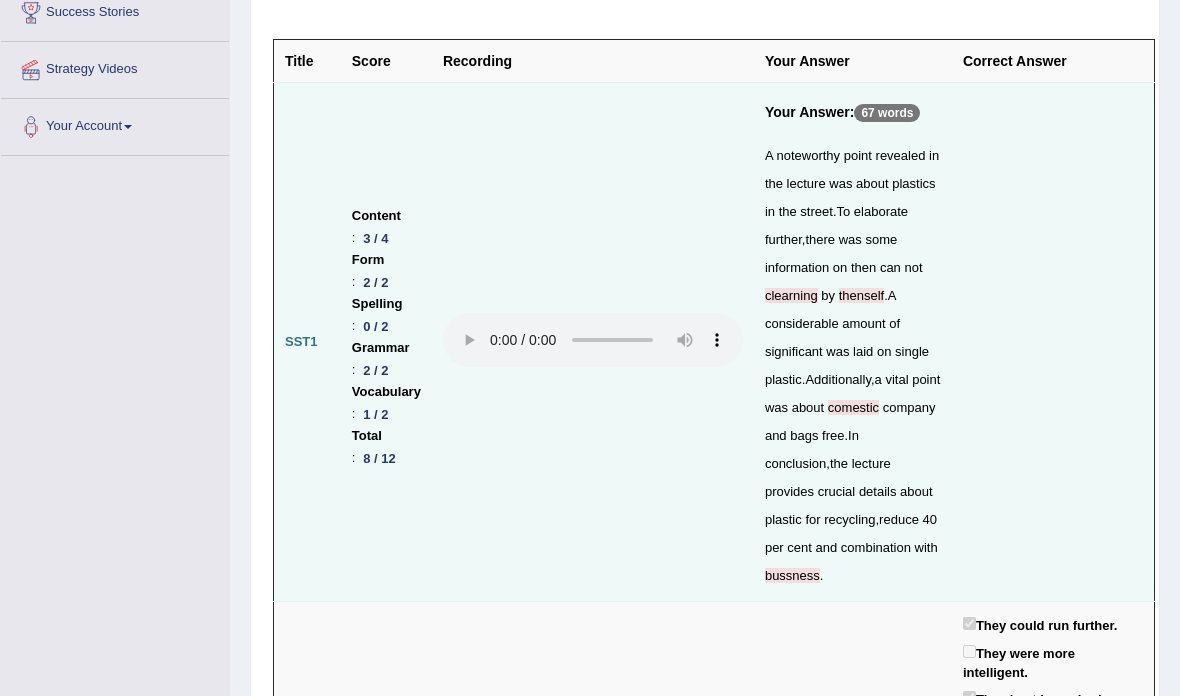 scroll, scrollTop: 345, scrollLeft: 0, axis: vertical 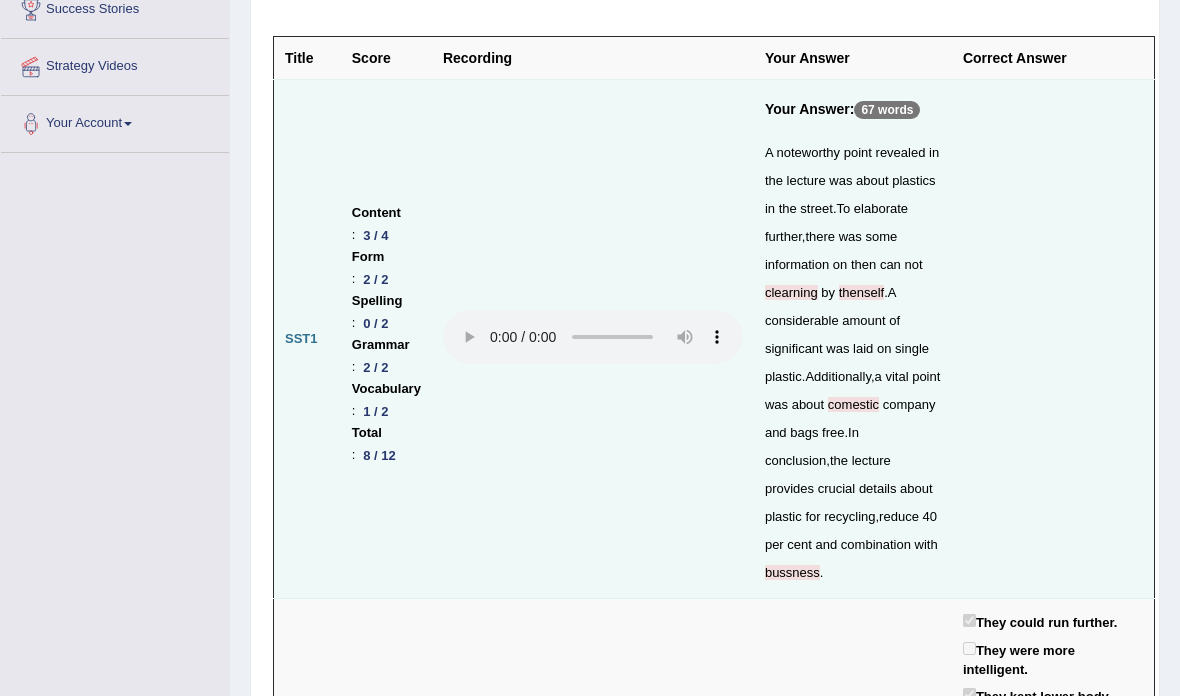 click on "clearning" at bounding box center [791, 292] 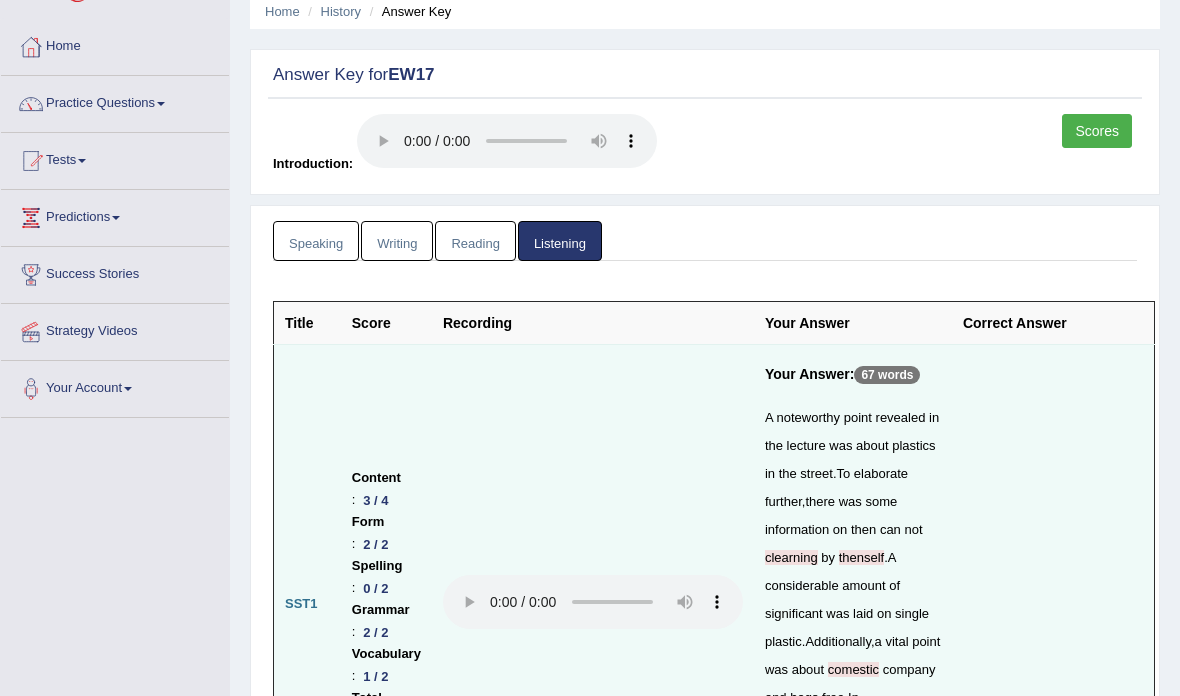 scroll, scrollTop: 0, scrollLeft: 0, axis: both 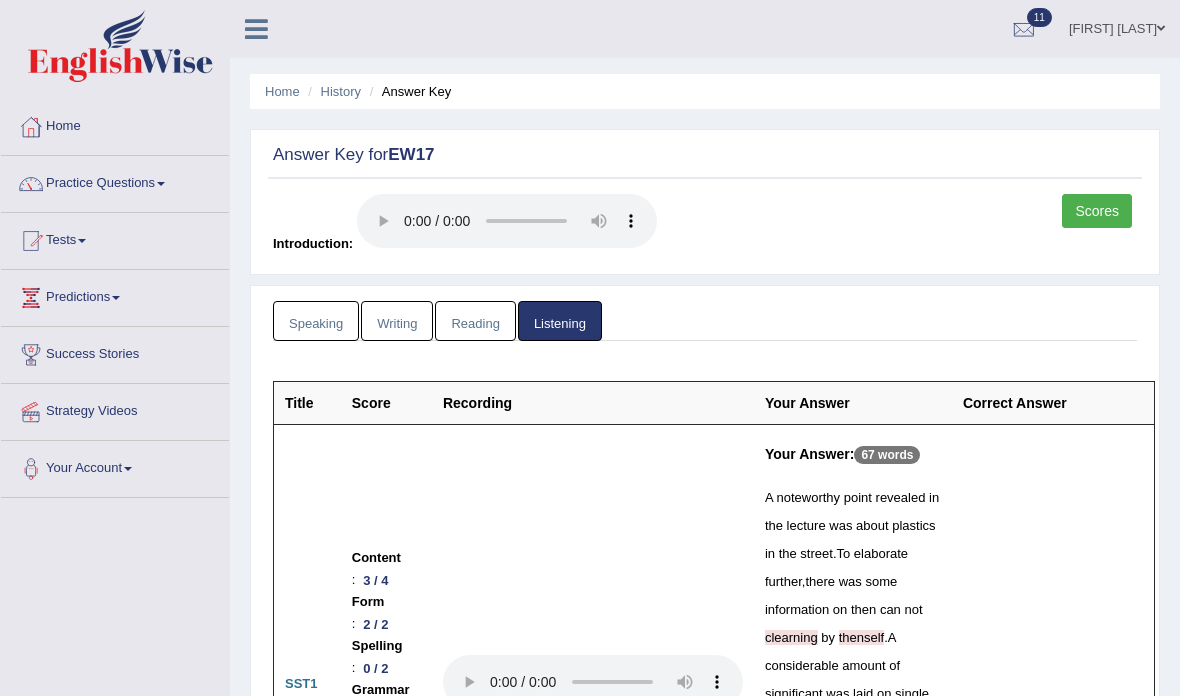 click on "Home" at bounding box center [115, 124] 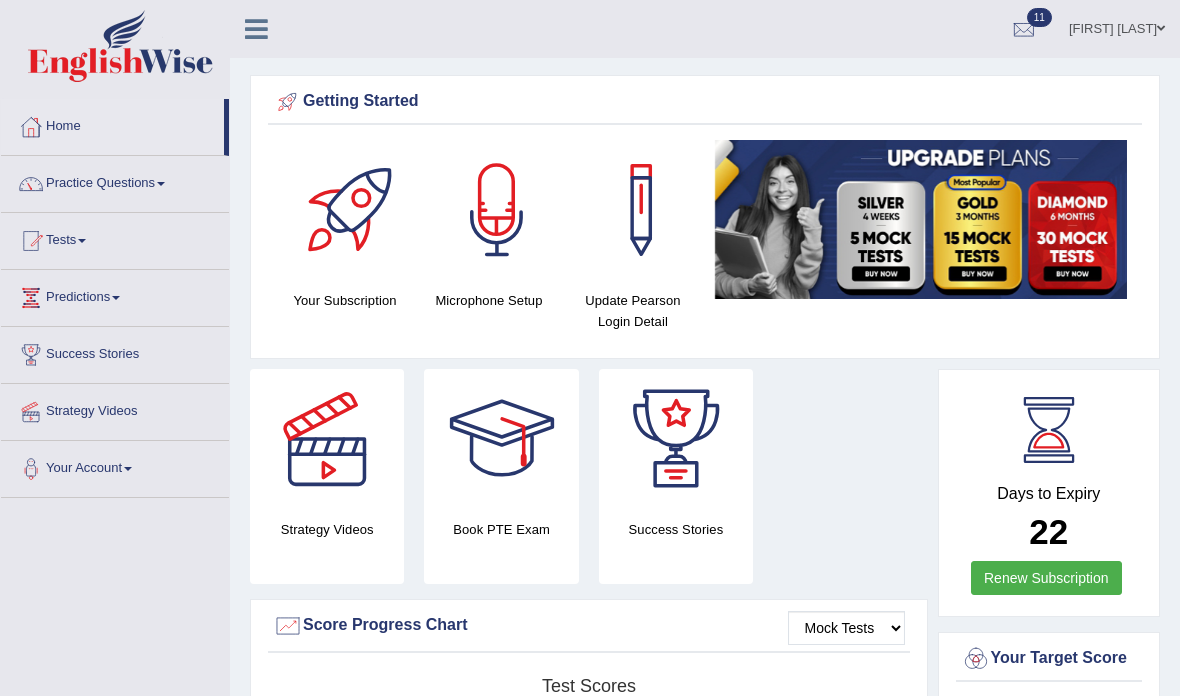 scroll, scrollTop: 0, scrollLeft: 0, axis: both 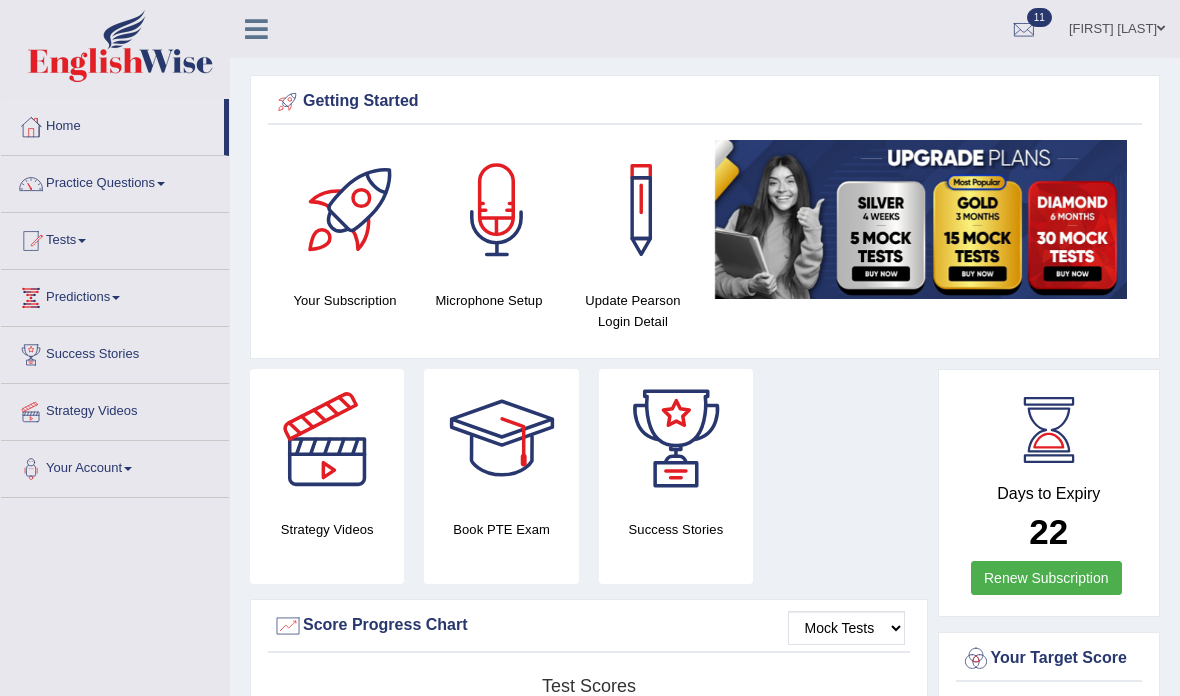 click on "Your Account" at bounding box center [115, 466] 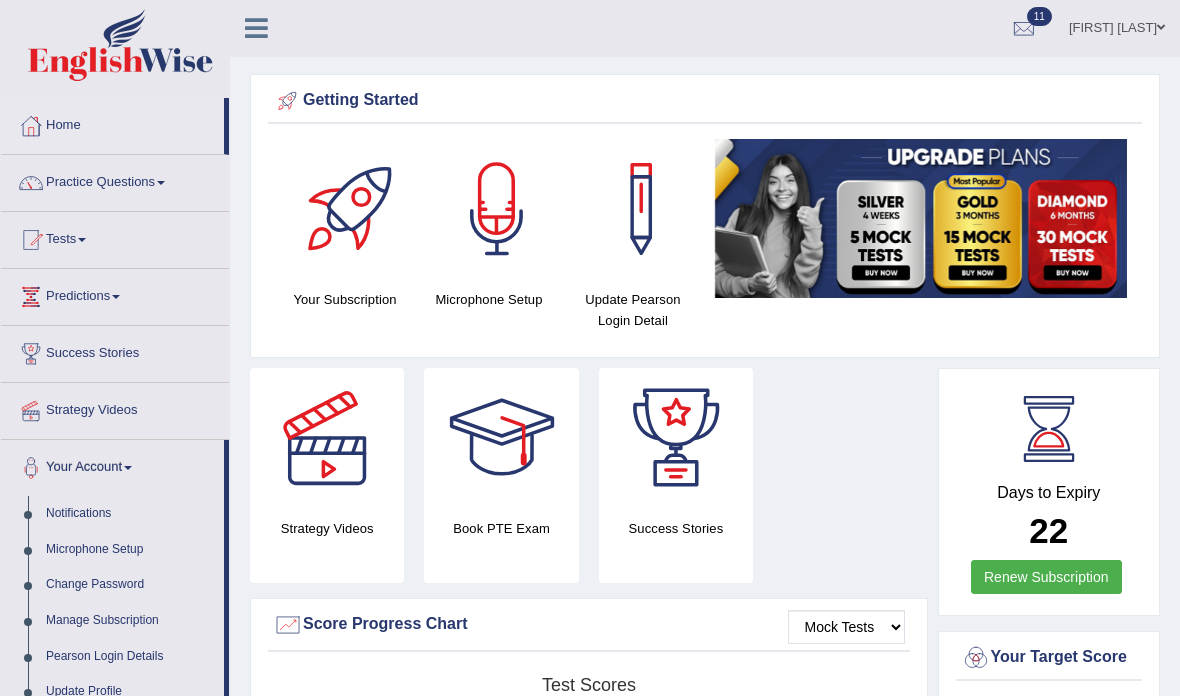 scroll, scrollTop: 0, scrollLeft: 0, axis: both 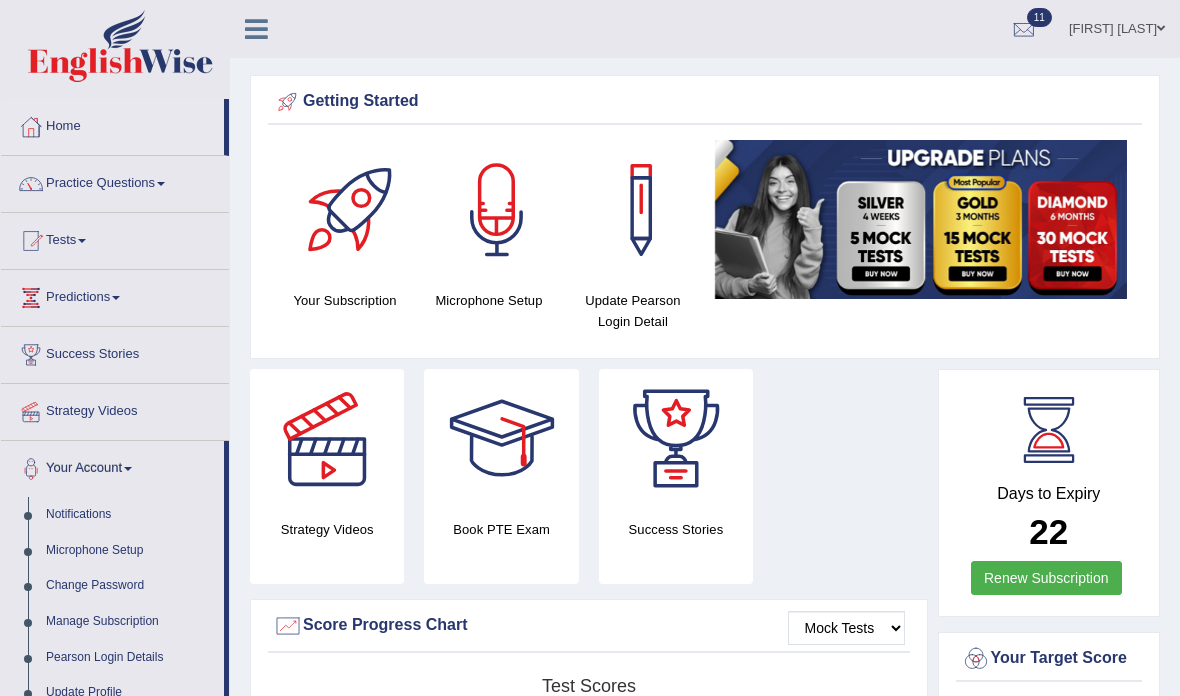 click at bounding box center (590, 348) 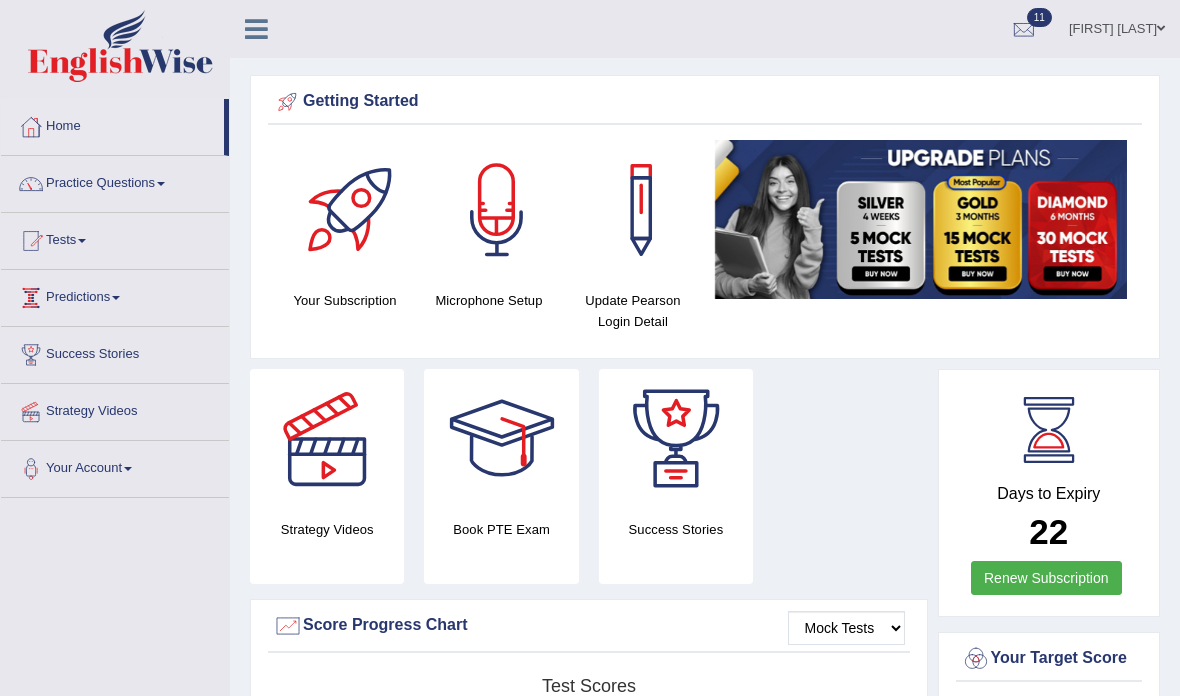 click on "Predictions" at bounding box center (115, 295) 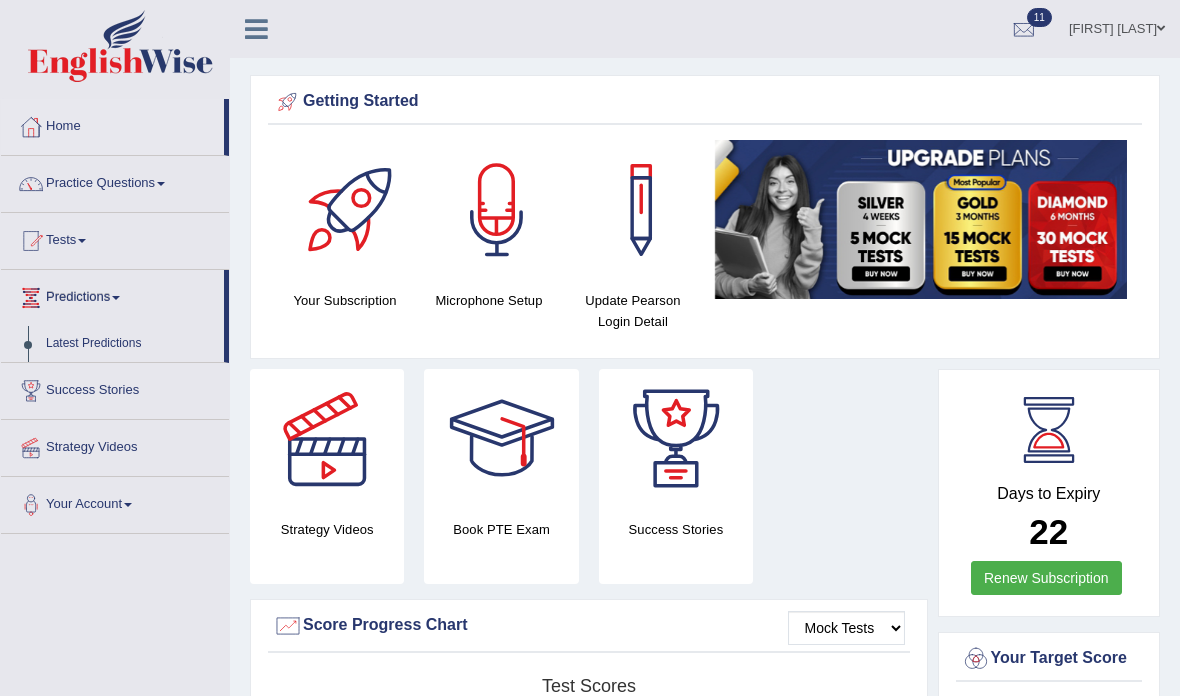 scroll, scrollTop: 5, scrollLeft: 0, axis: vertical 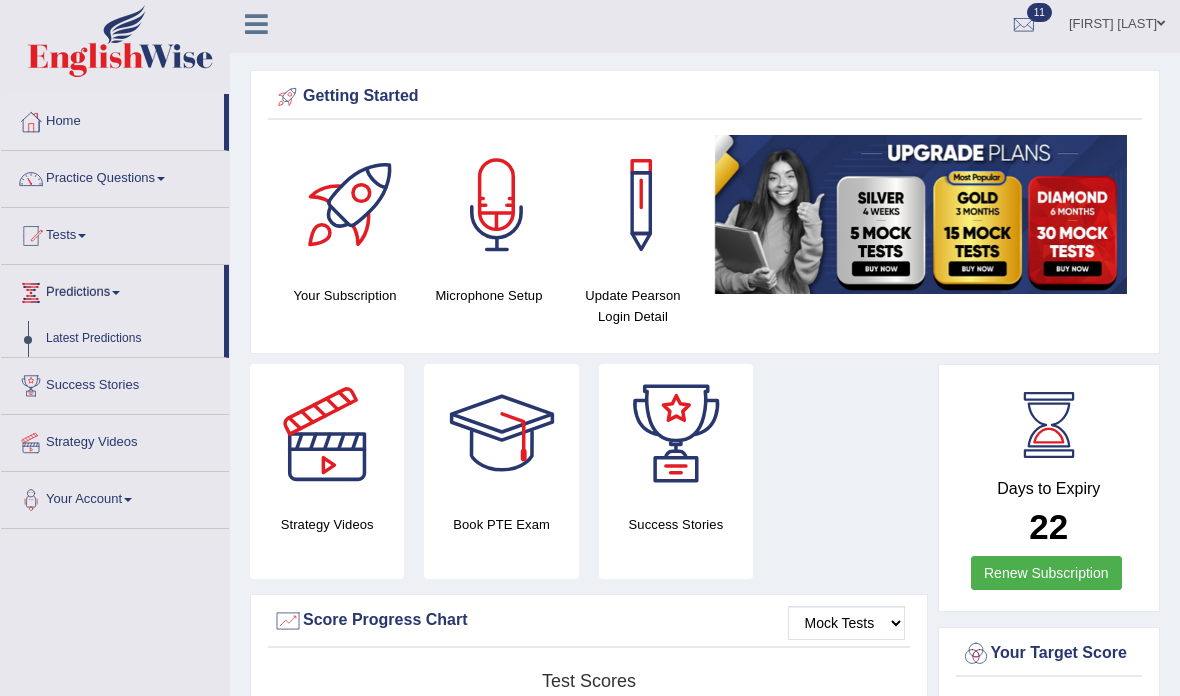 click at bounding box center [590, 348] 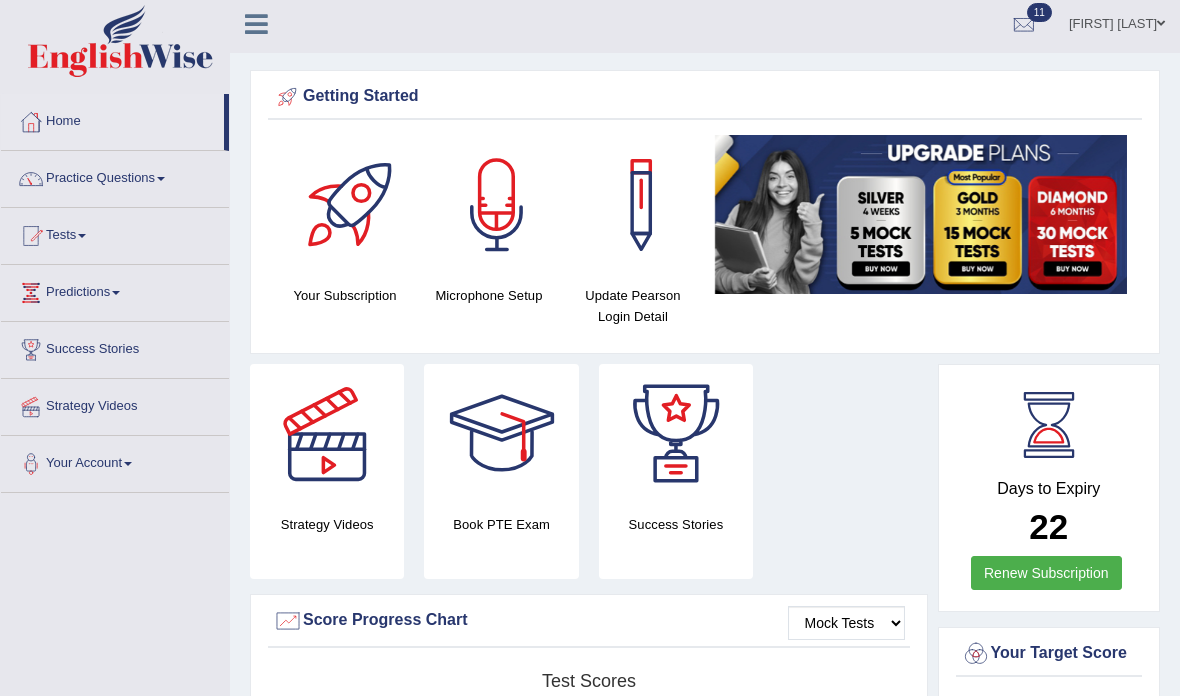 click on "Success Stories" at bounding box center (115, 347) 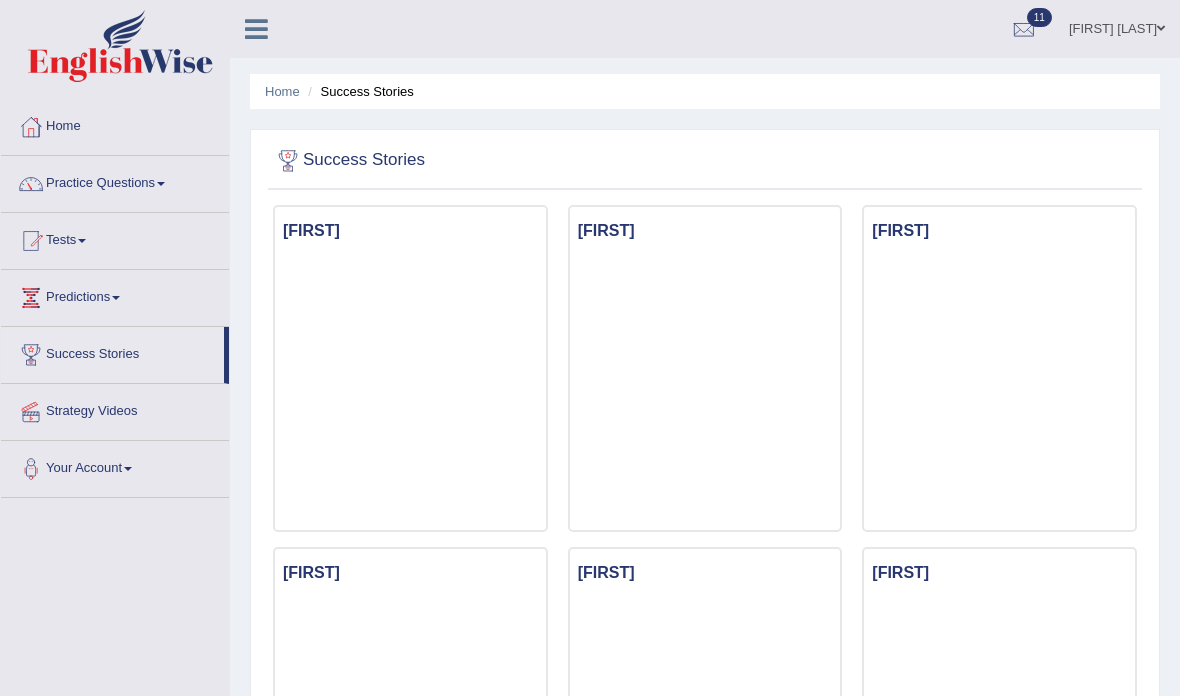 click on "Predictions" at bounding box center (115, 295) 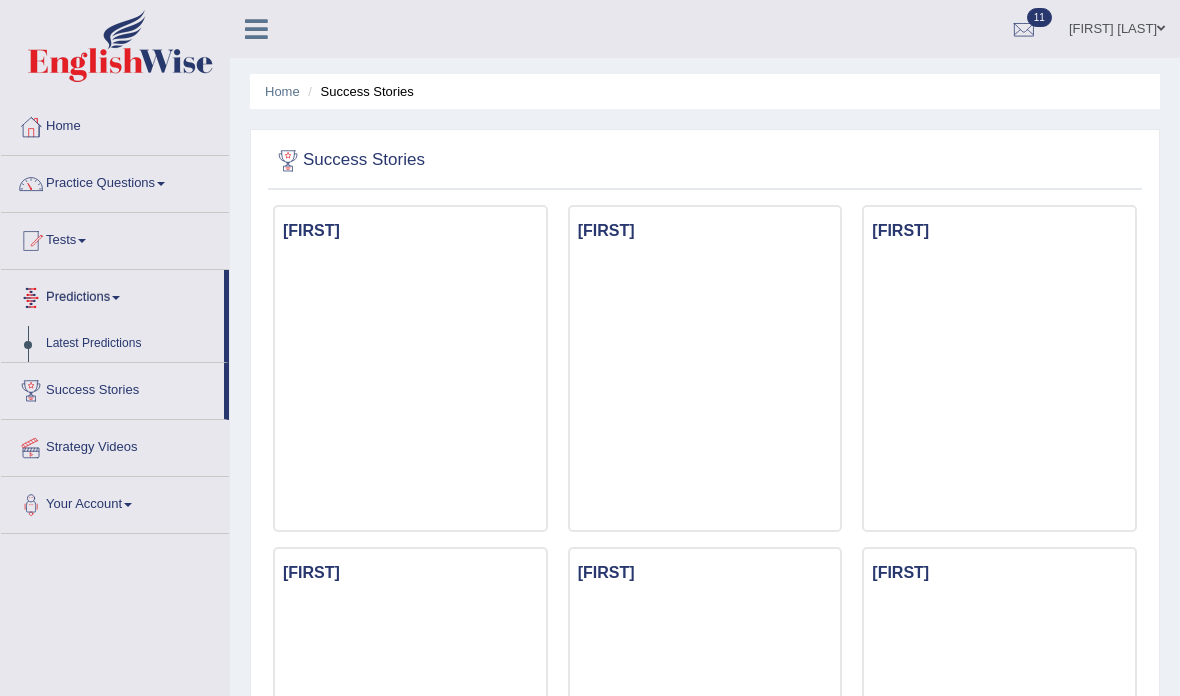 click at bounding box center (590, 348) 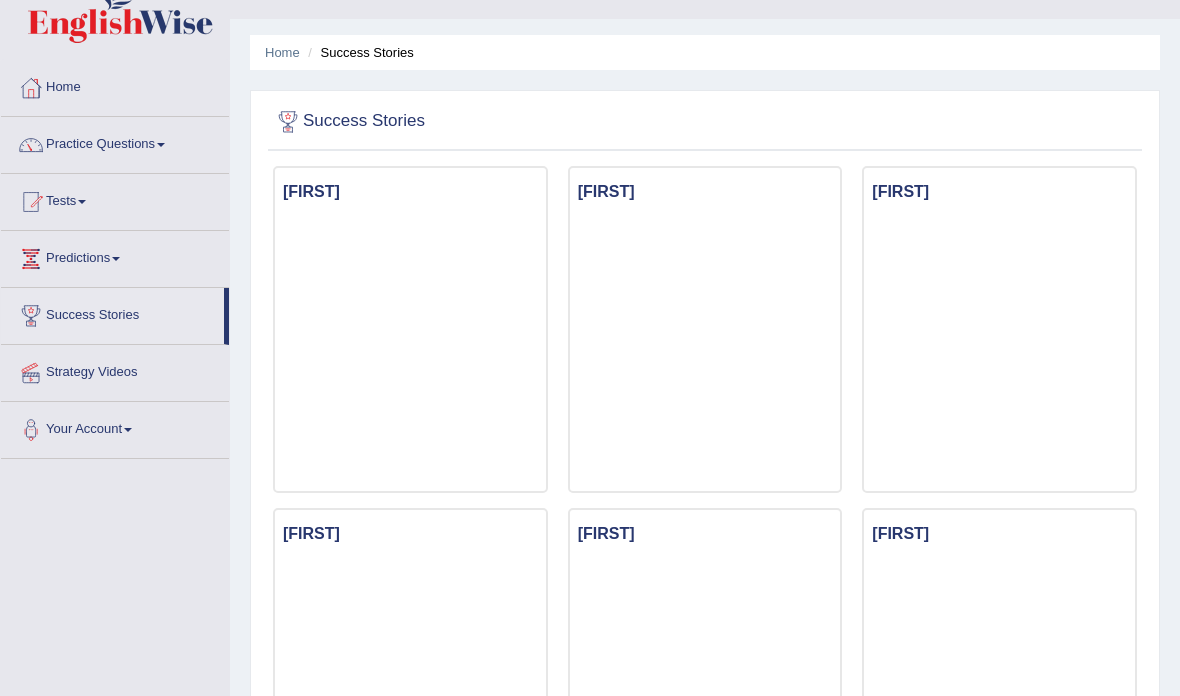 scroll, scrollTop: 0, scrollLeft: 0, axis: both 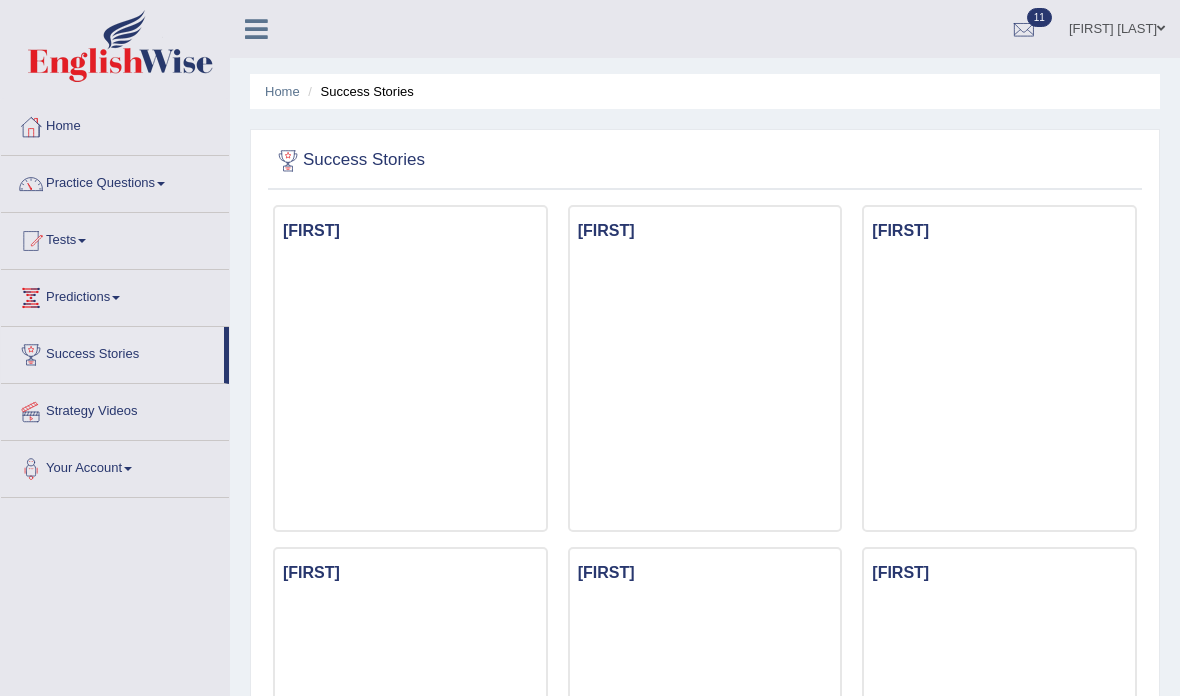 click on "Home" at bounding box center [115, 124] 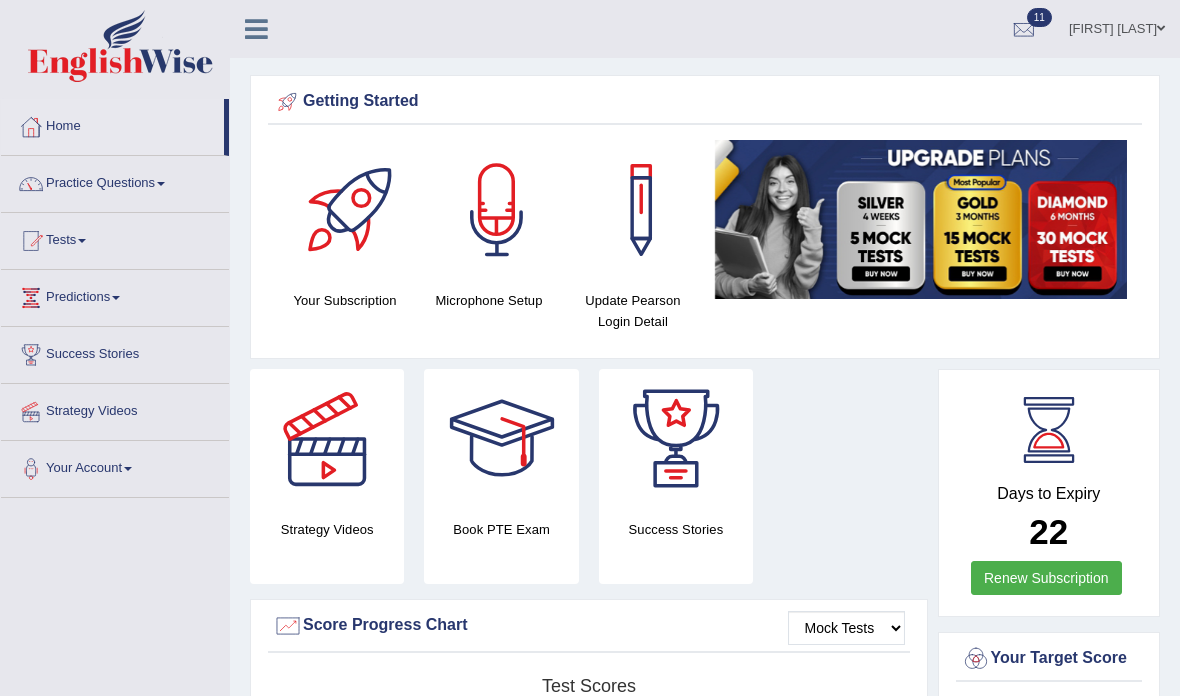 scroll, scrollTop: 0, scrollLeft: 0, axis: both 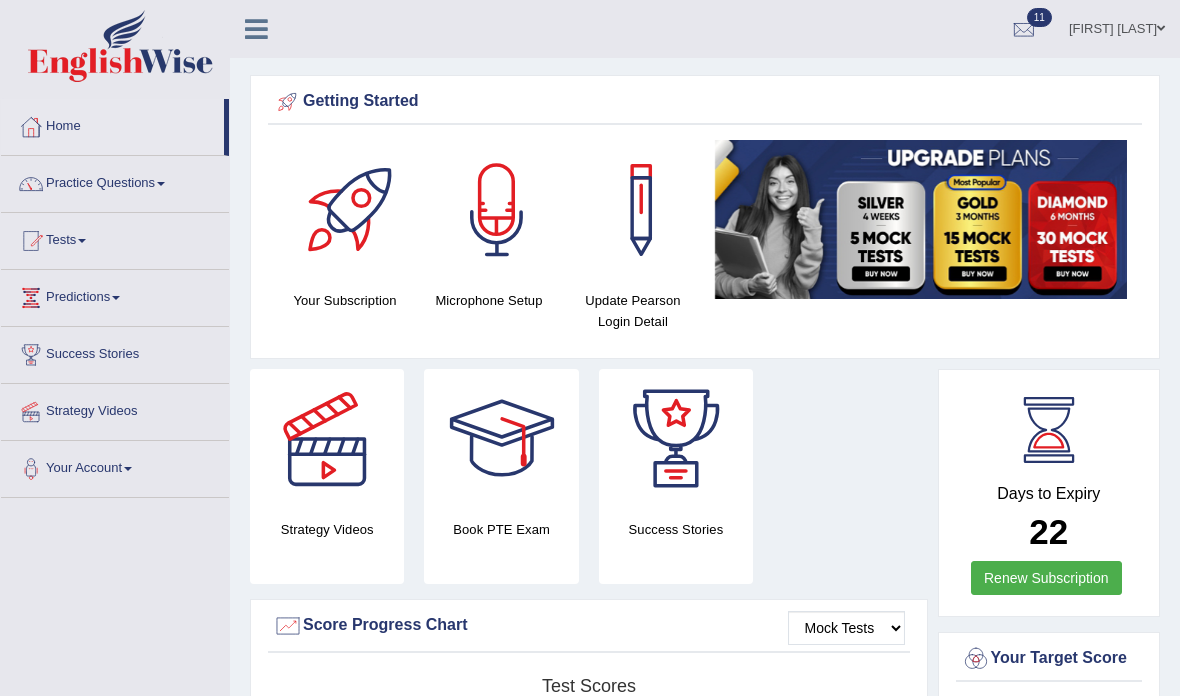 click at bounding box center [116, 298] 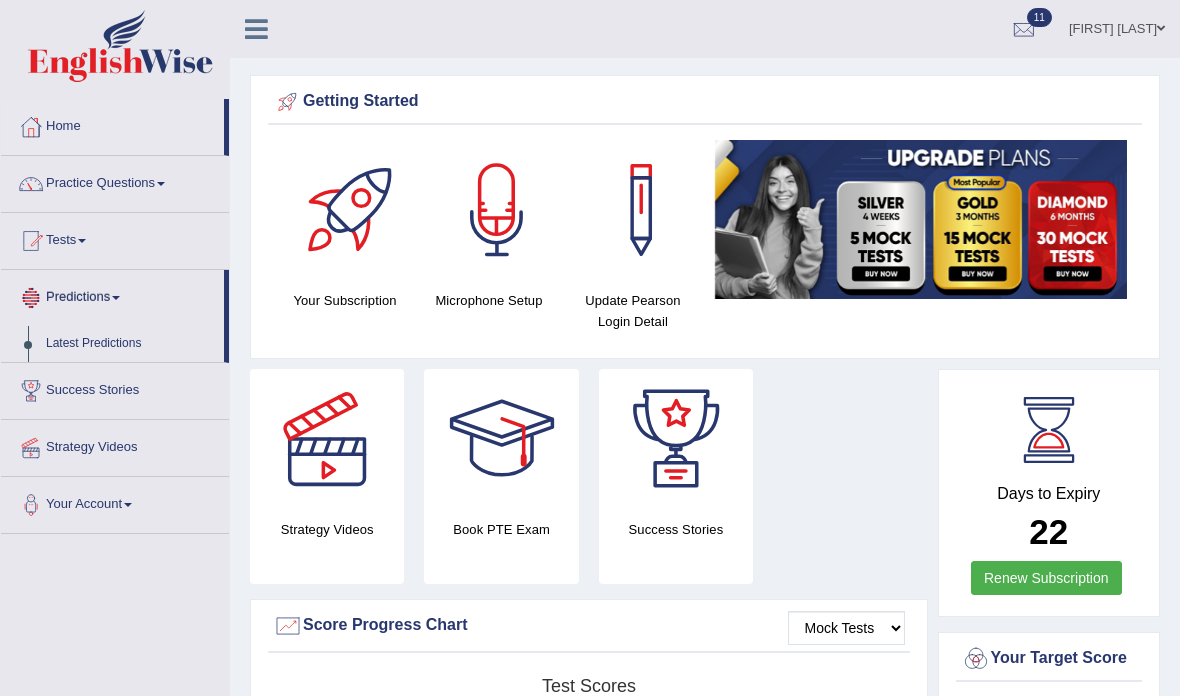 click at bounding box center [590, 348] 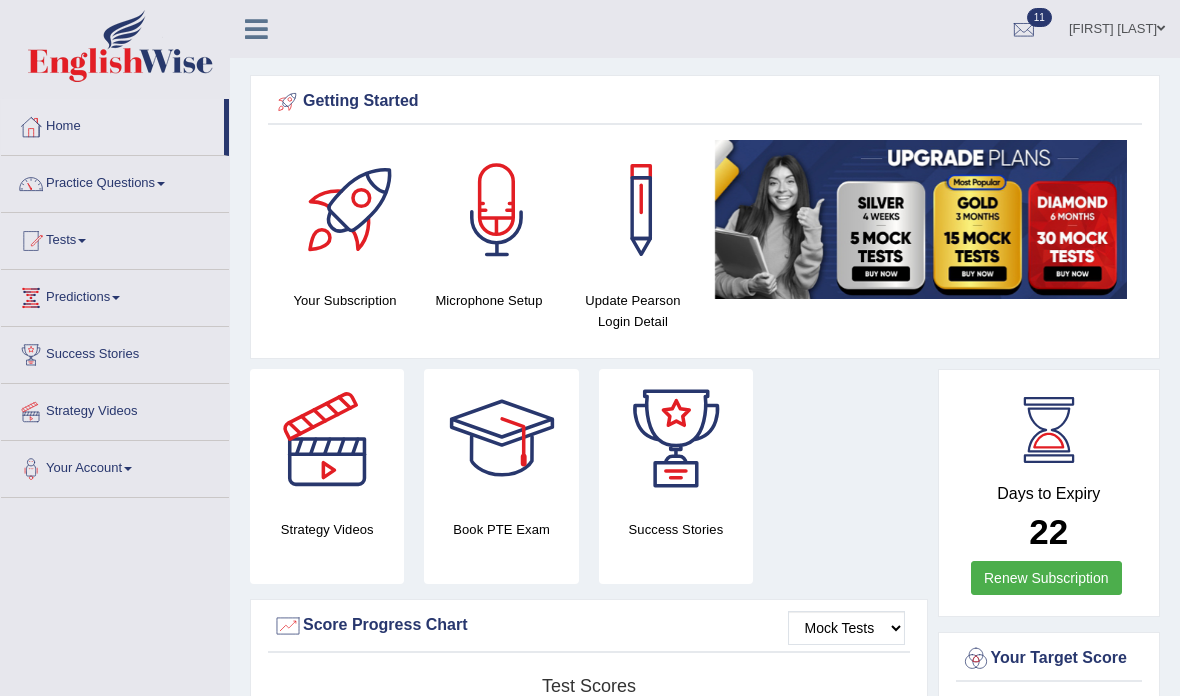 click on "Predictions" at bounding box center (115, 295) 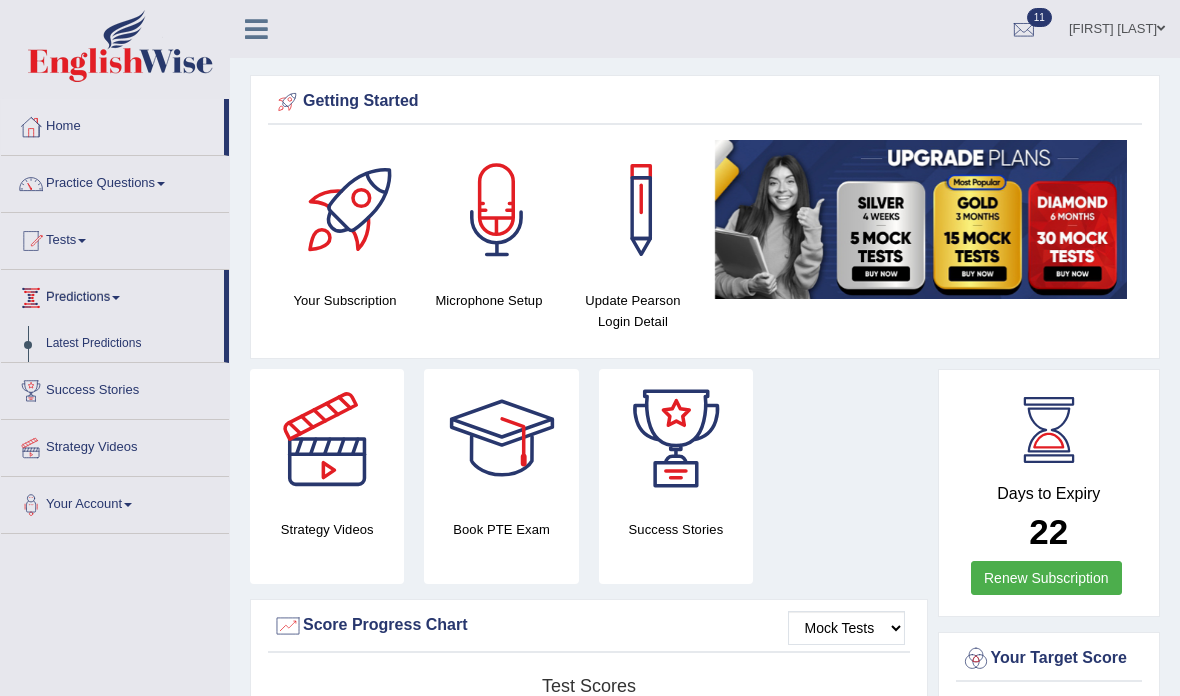 click at bounding box center (590, 348) 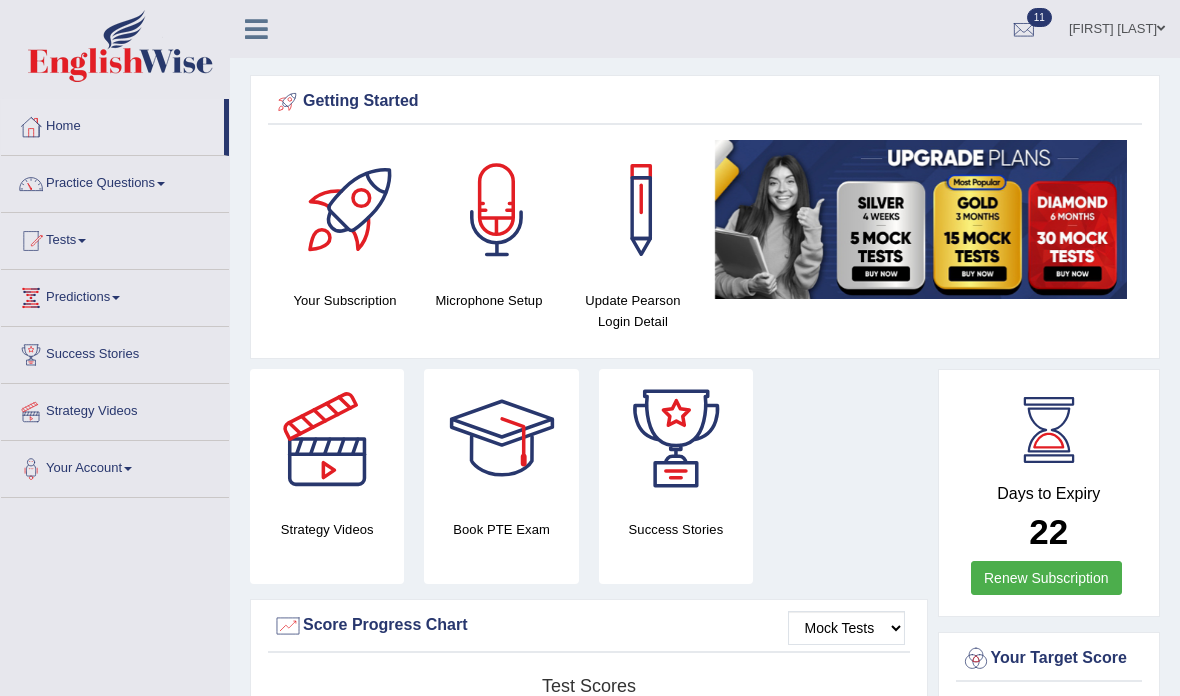 click on "Tests" at bounding box center [115, 238] 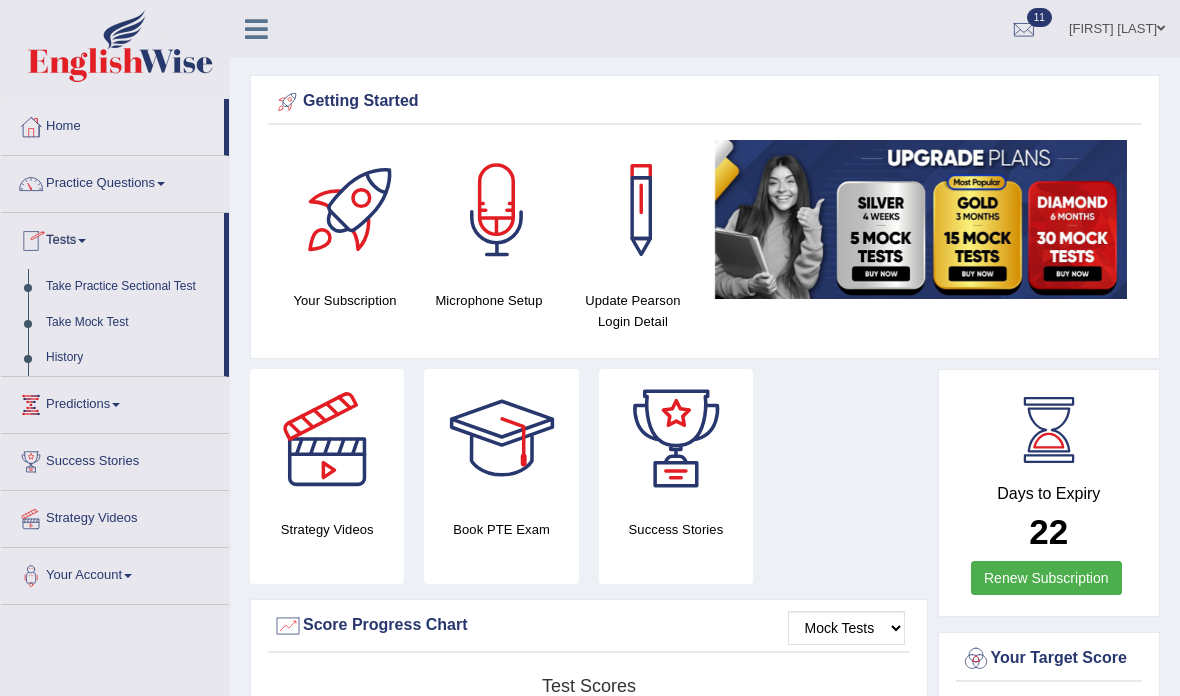 click at bounding box center [590, 348] 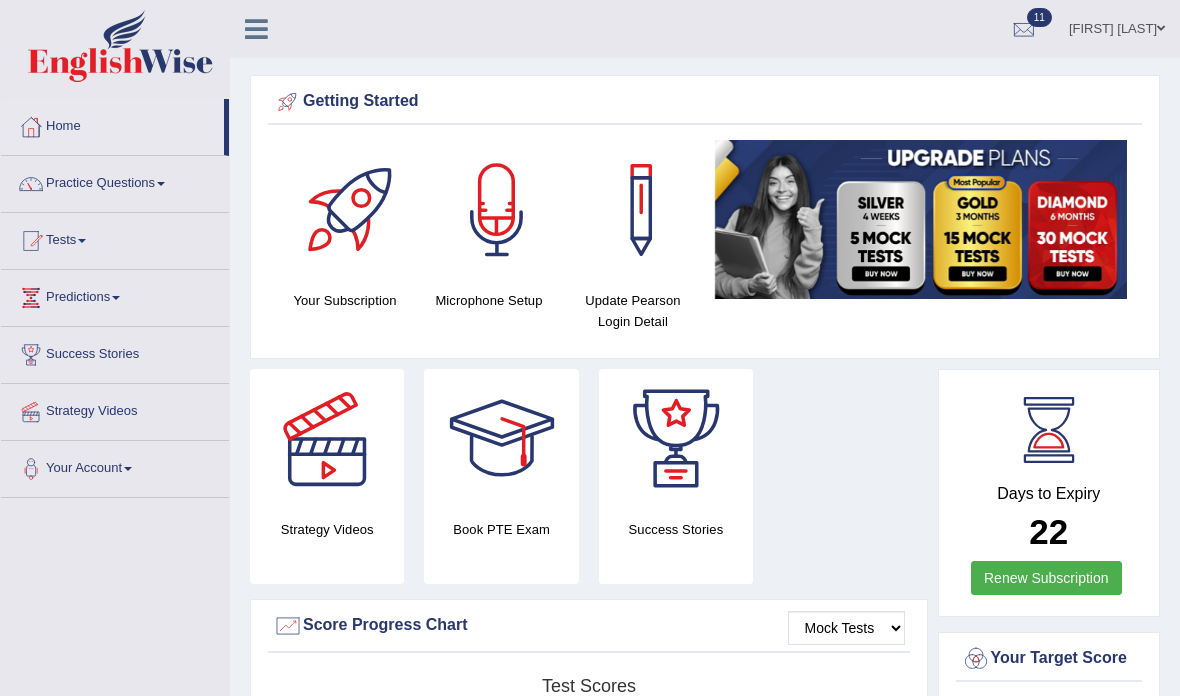 click on "Tests" at bounding box center (115, 238) 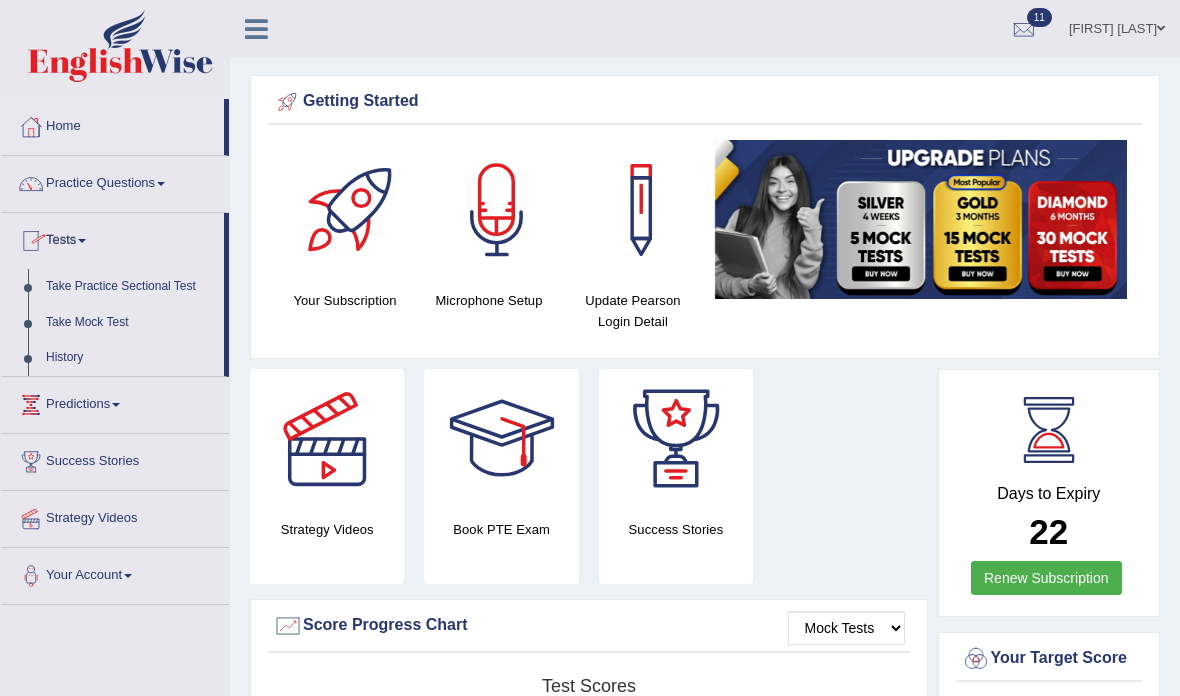 click at bounding box center [590, 348] 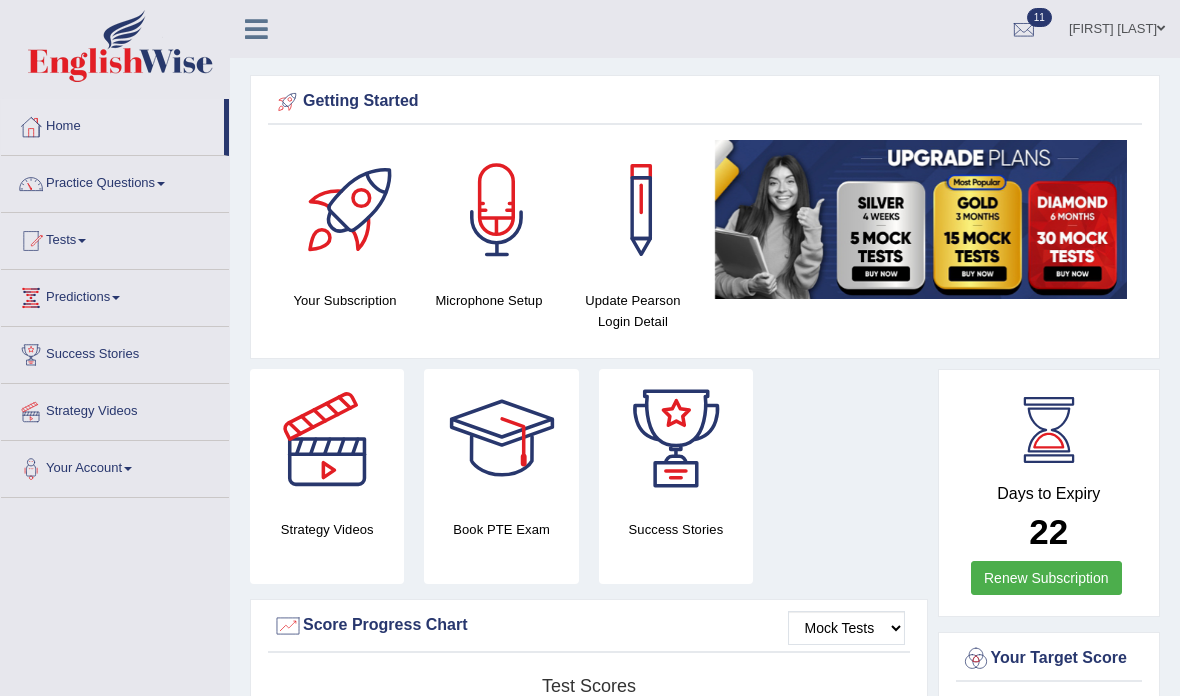 click at bounding box center [116, 298] 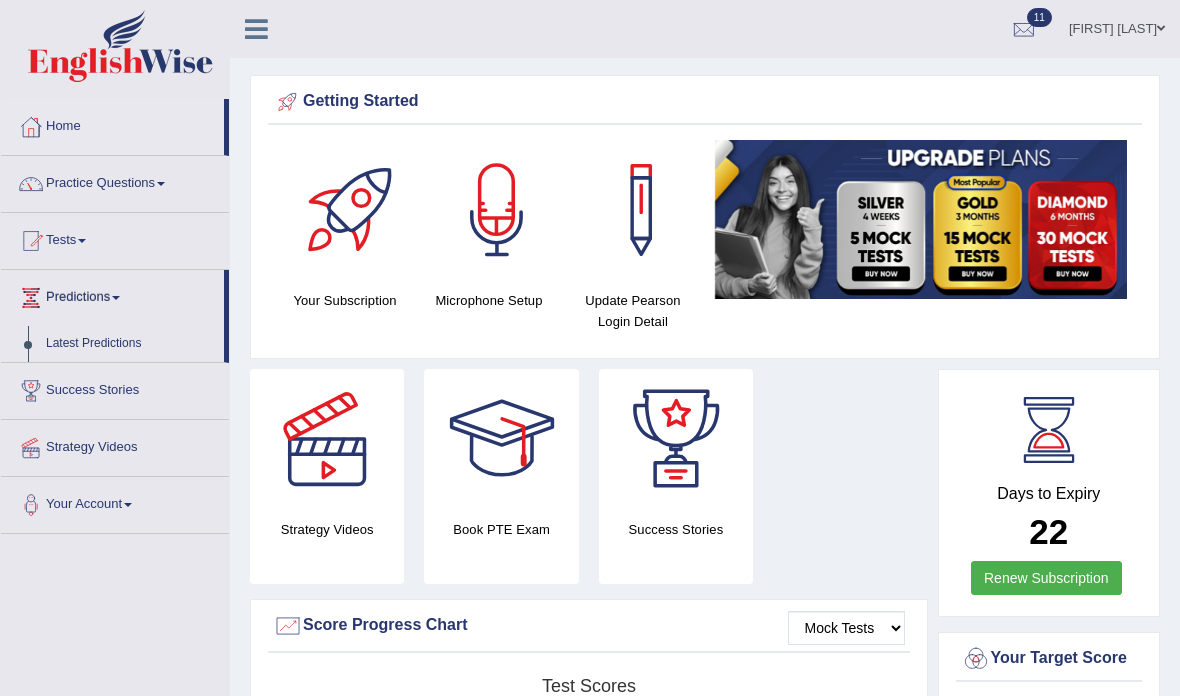 click at bounding box center [590, 348] 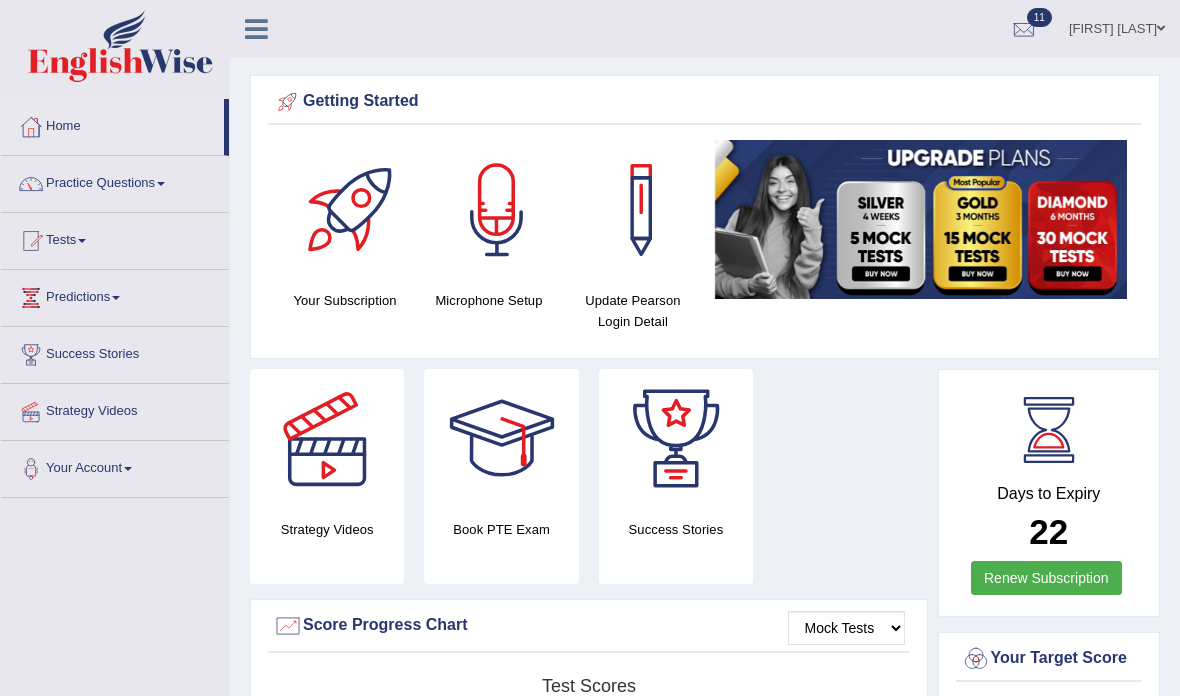 click on "Predictions" at bounding box center (115, 295) 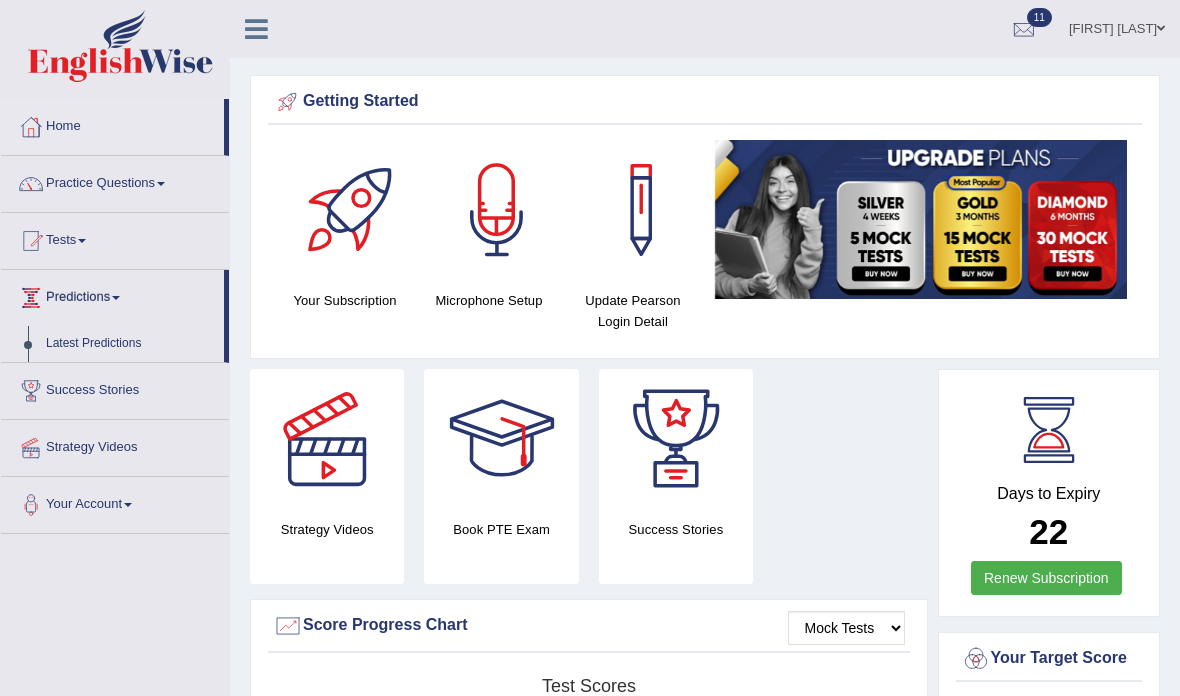click at bounding box center [590, 348] 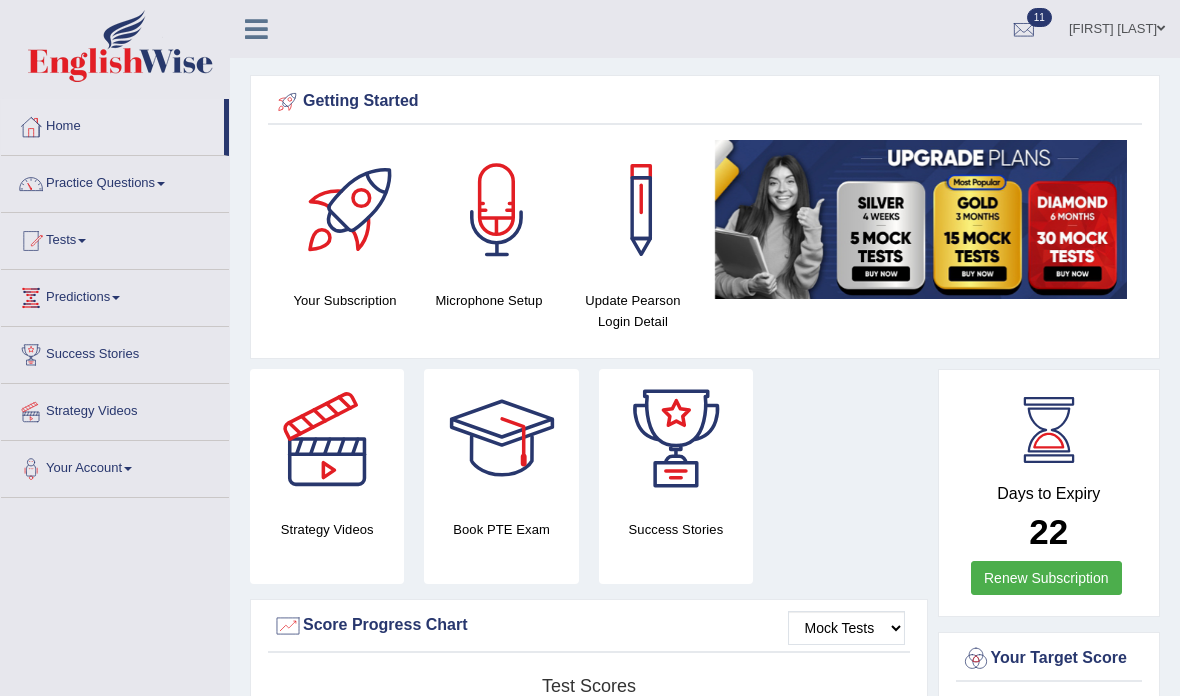 click at bounding box center [116, 298] 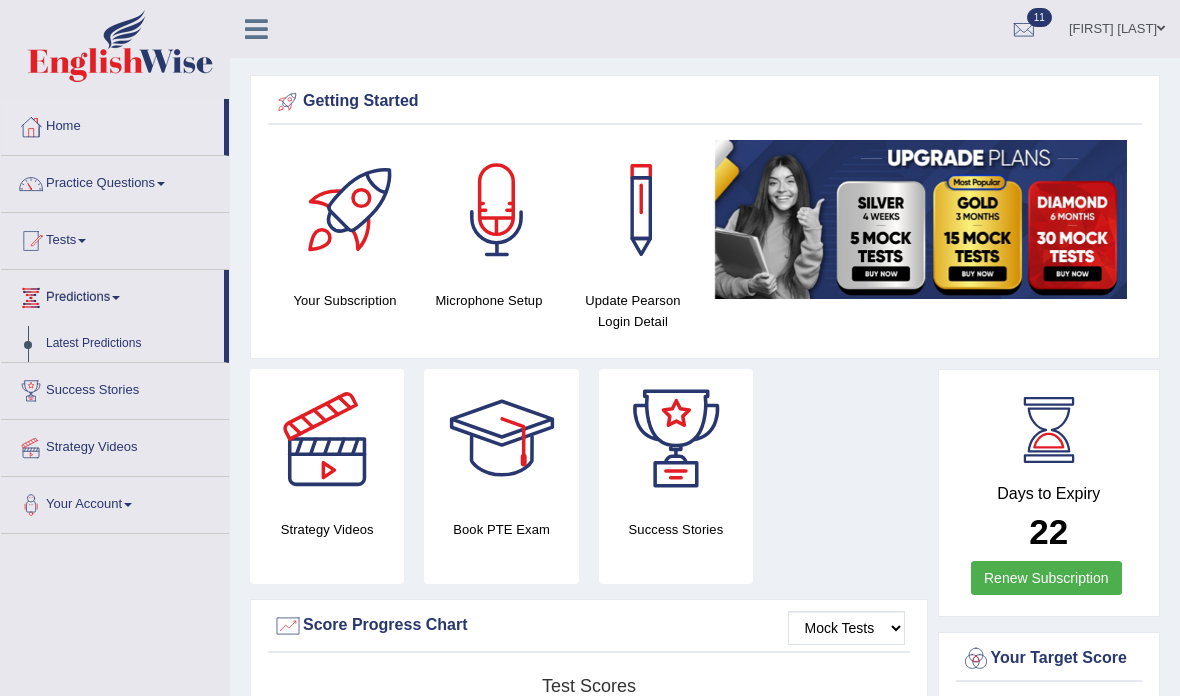 click at bounding box center (590, 348) 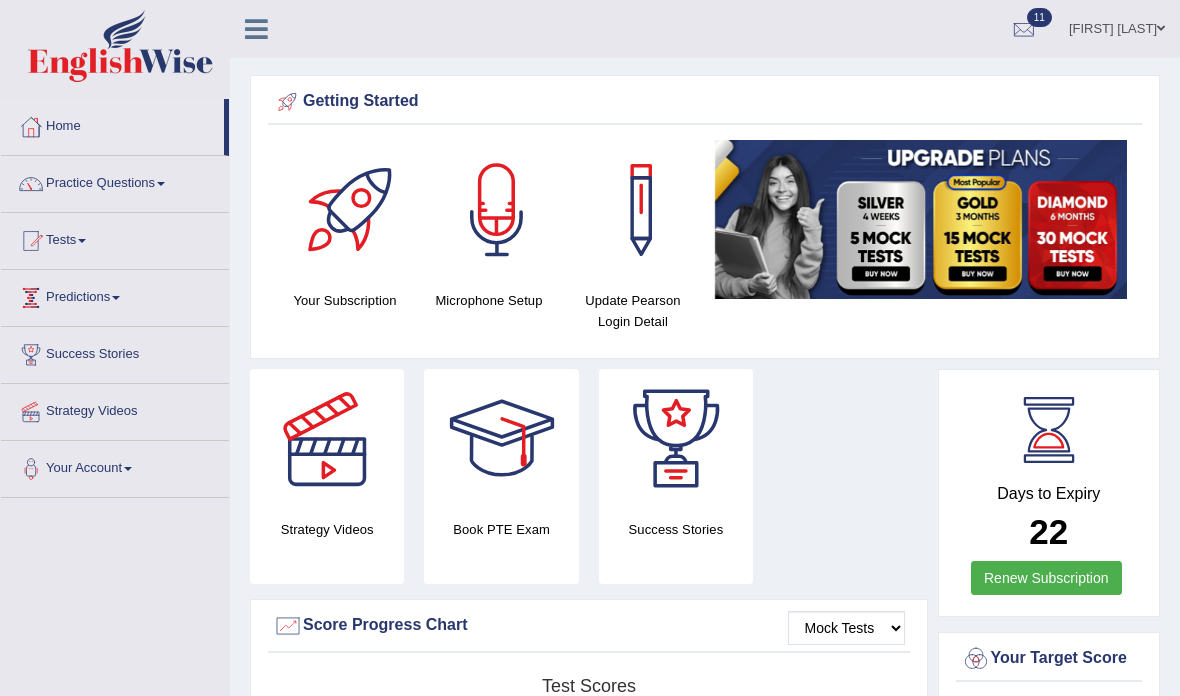 click on "Predictions" at bounding box center [115, 295] 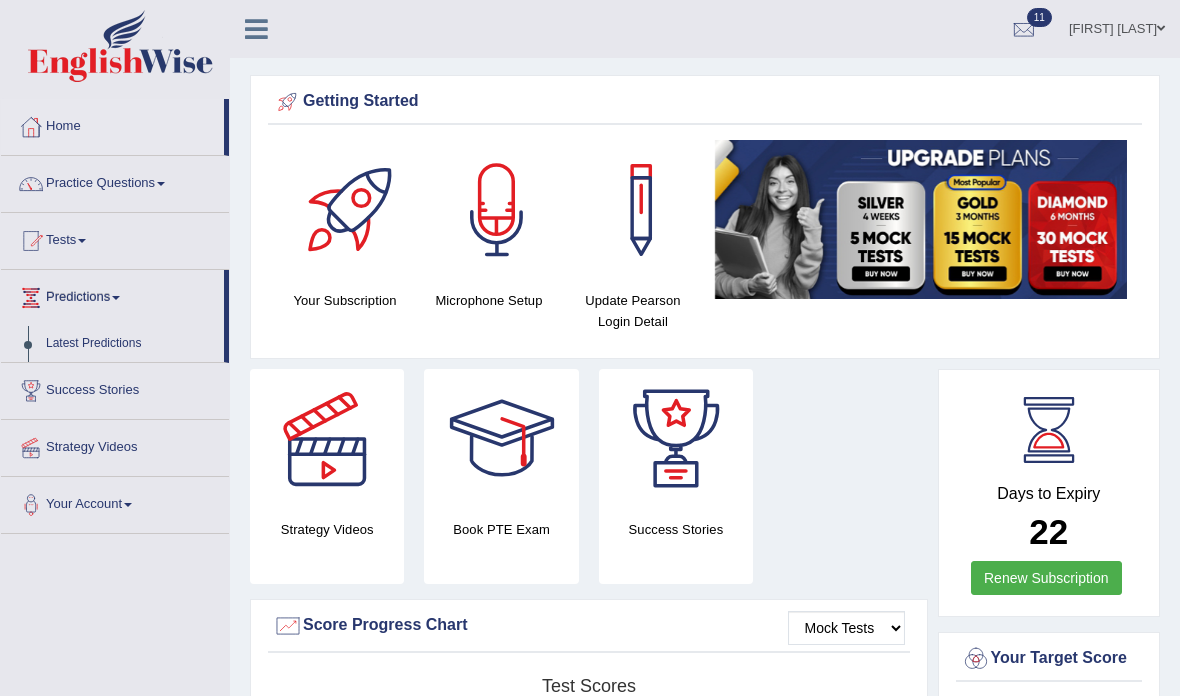 click at bounding box center [590, 348] 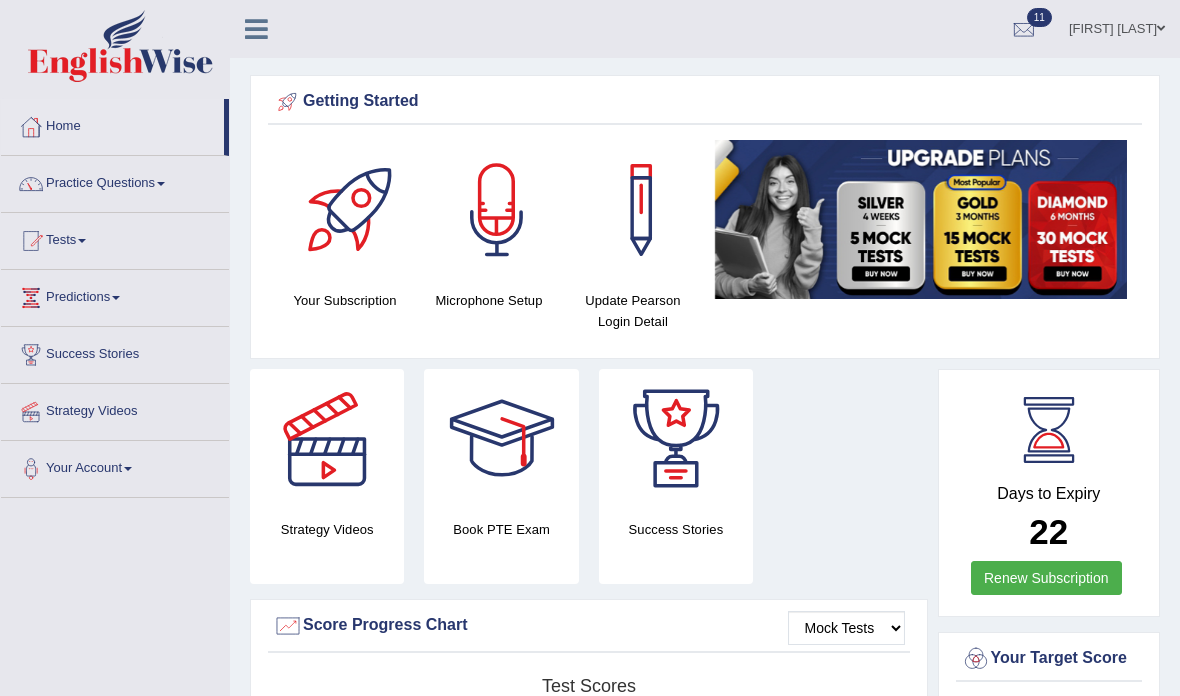 click on "Beatriz Gomes" at bounding box center [1117, 26] 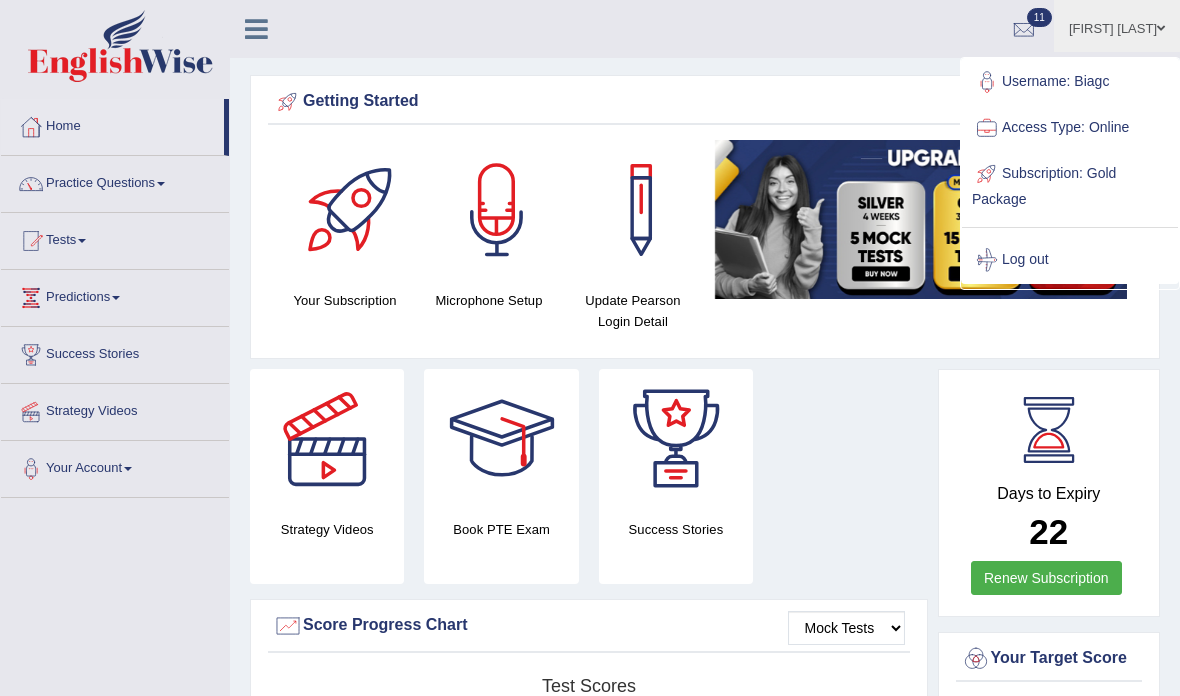 click on "Log out" at bounding box center (1070, 260) 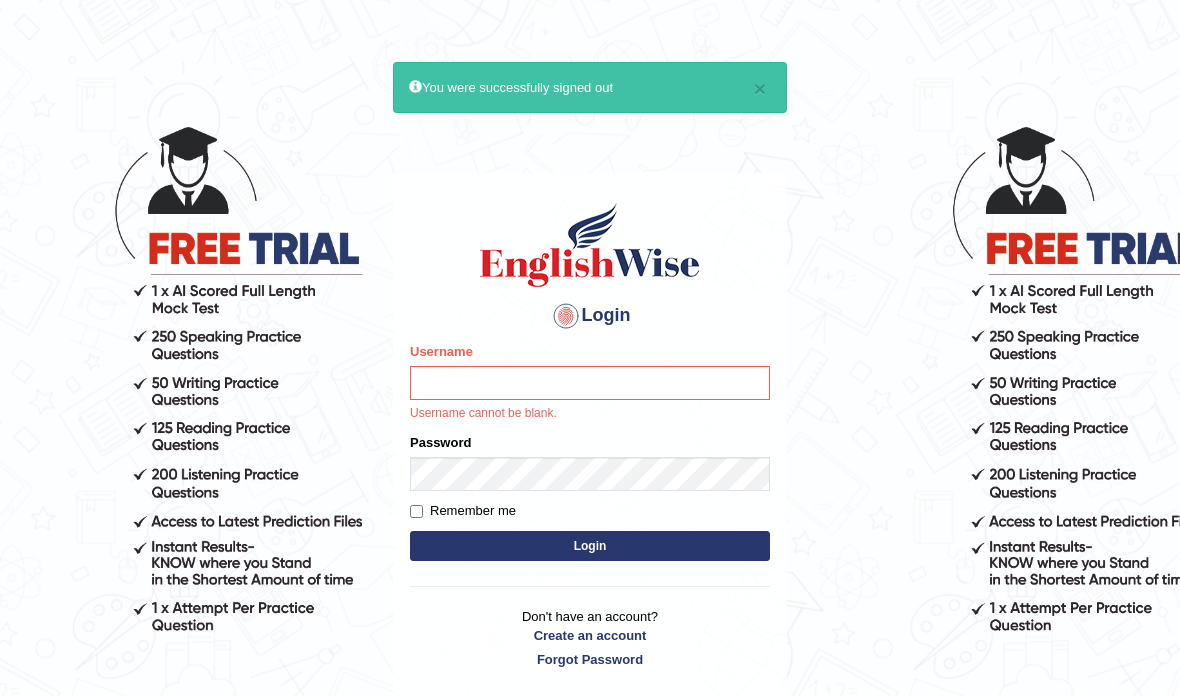 scroll, scrollTop: 0, scrollLeft: 0, axis: both 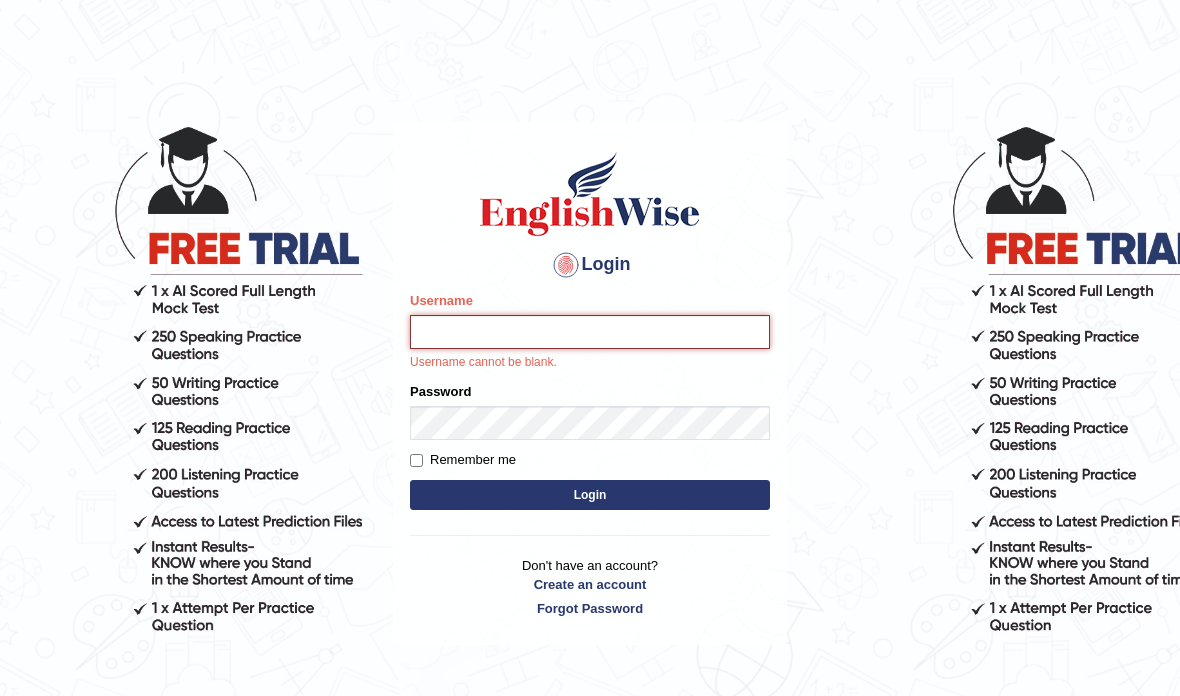 type on "Biagc" 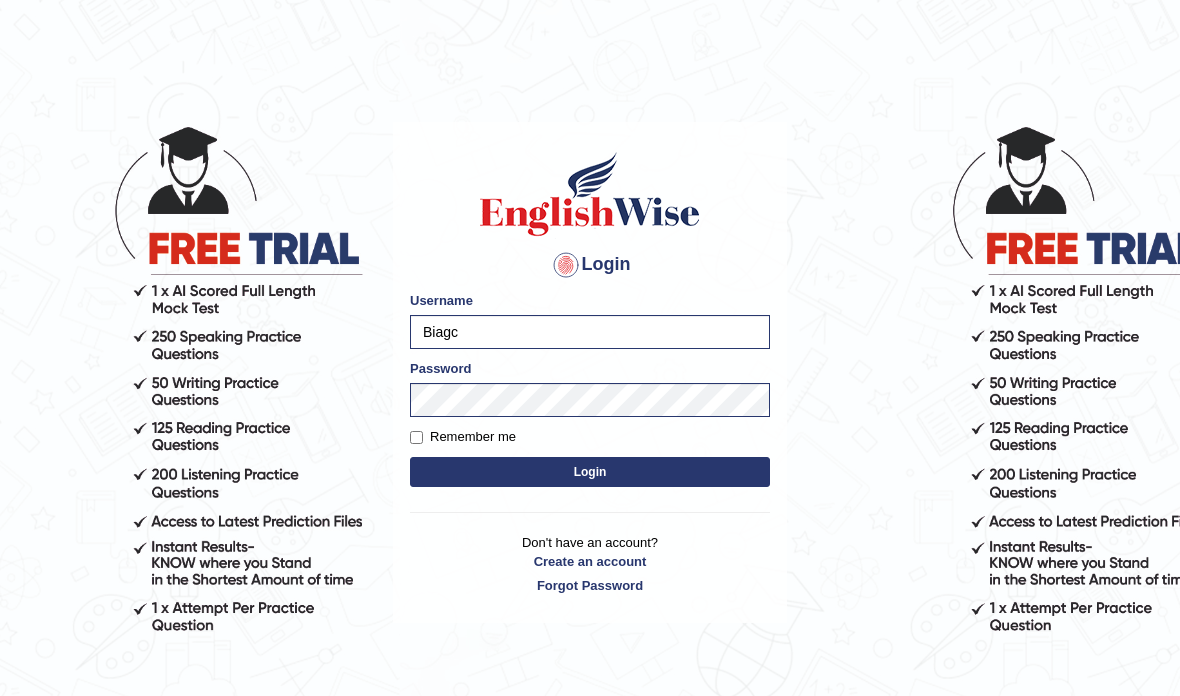 click on "Login" at bounding box center (590, 472) 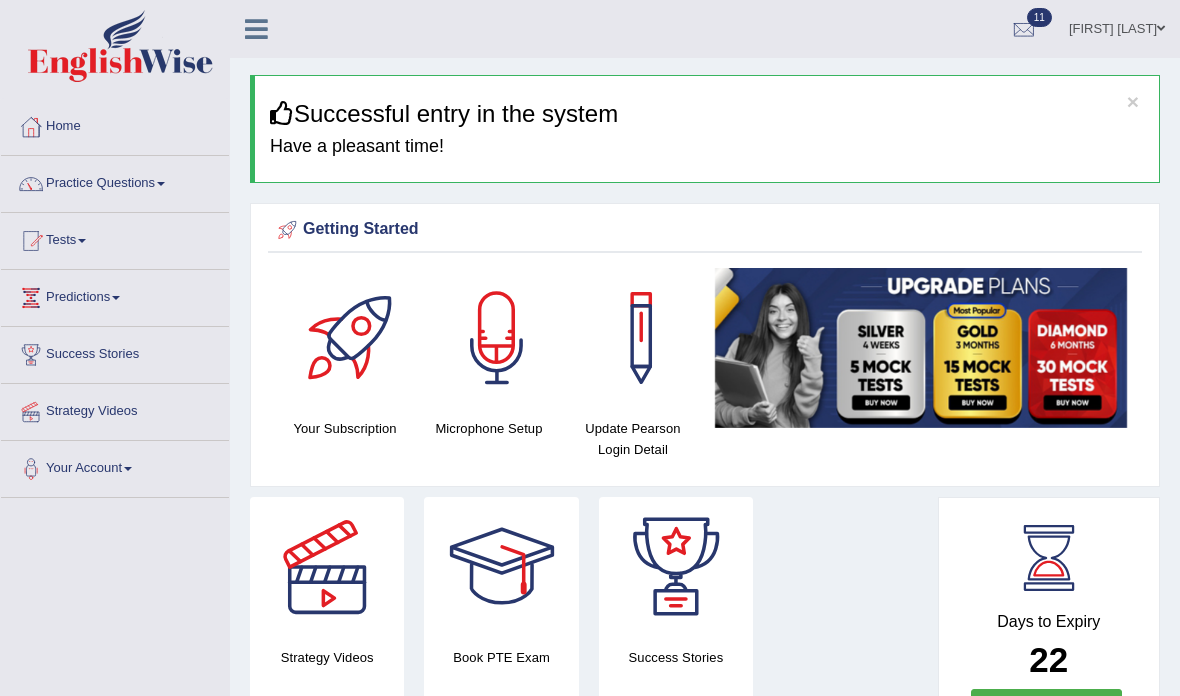 scroll, scrollTop: 0, scrollLeft: 0, axis: both 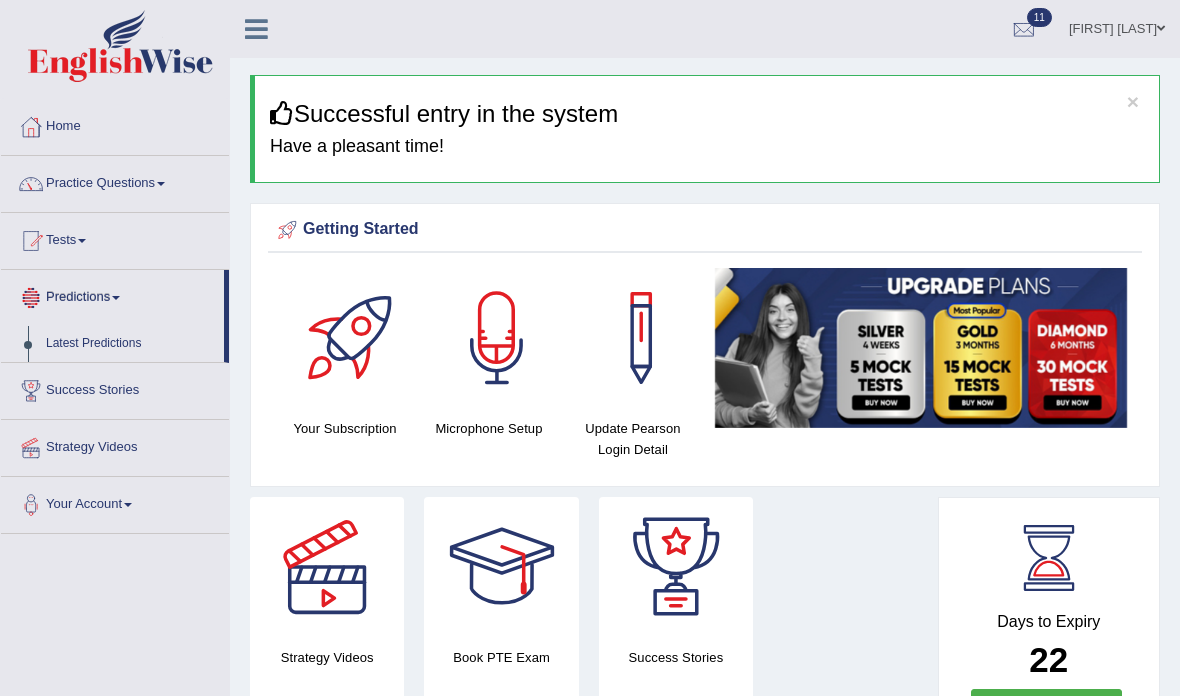 click at bounding box center (590, 348) 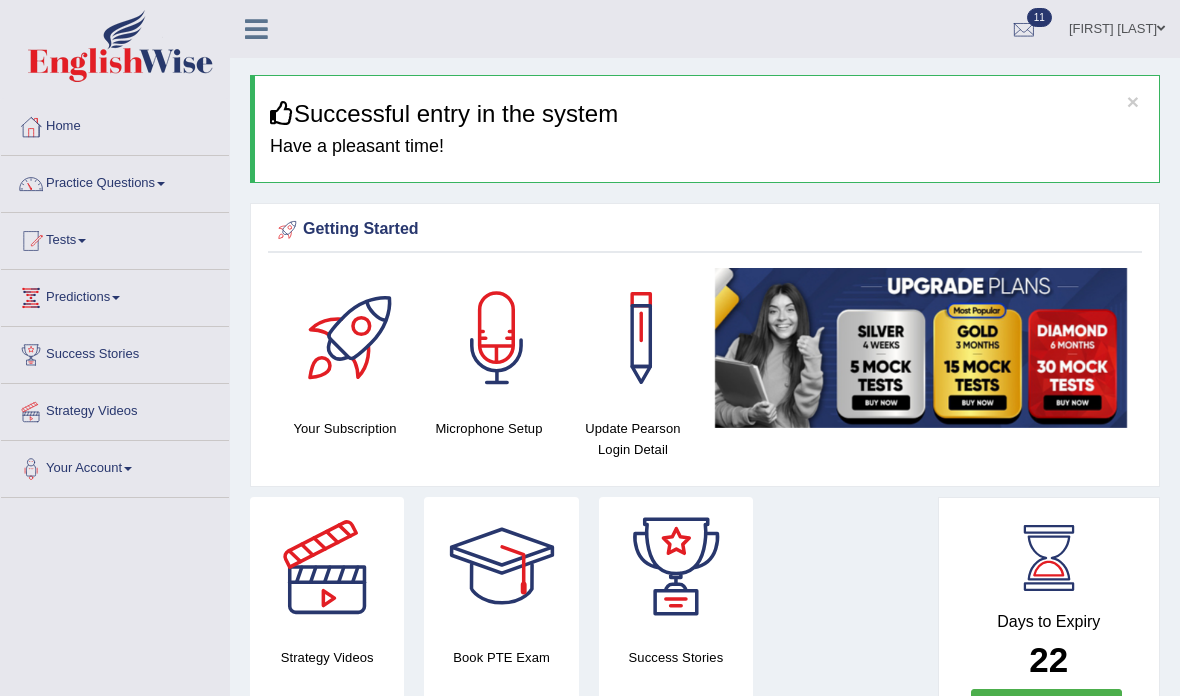 click on "Predictions" at bounding box center (115, 295) 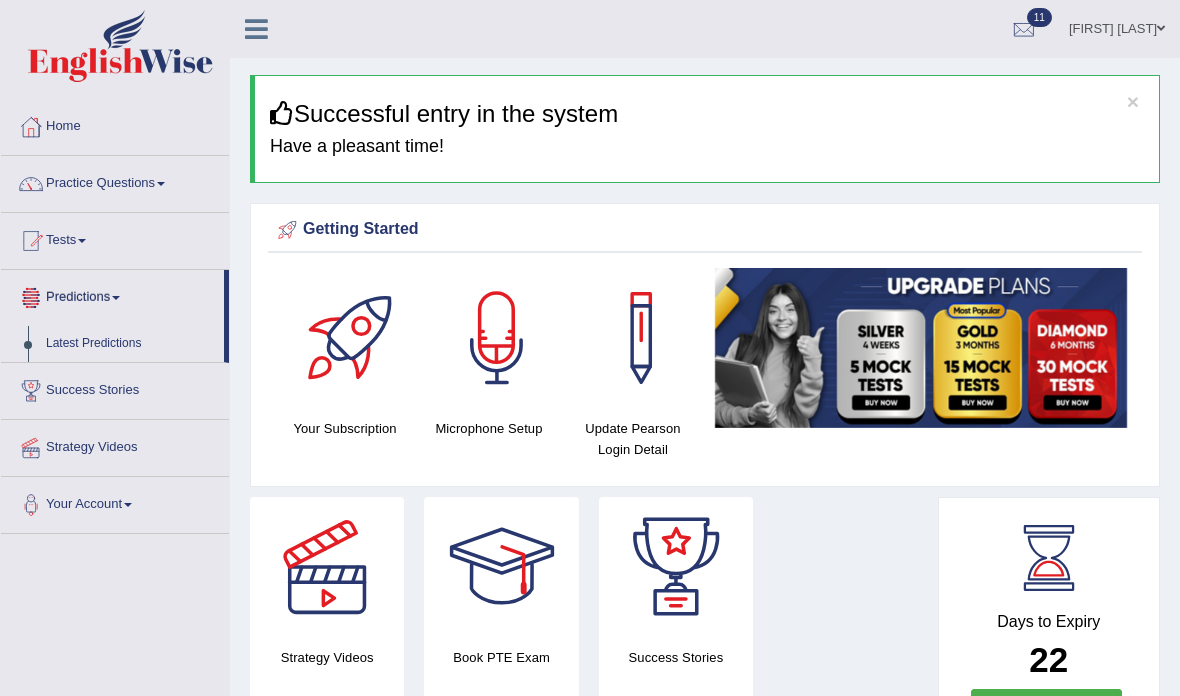 click at bounding box center [590, 348] 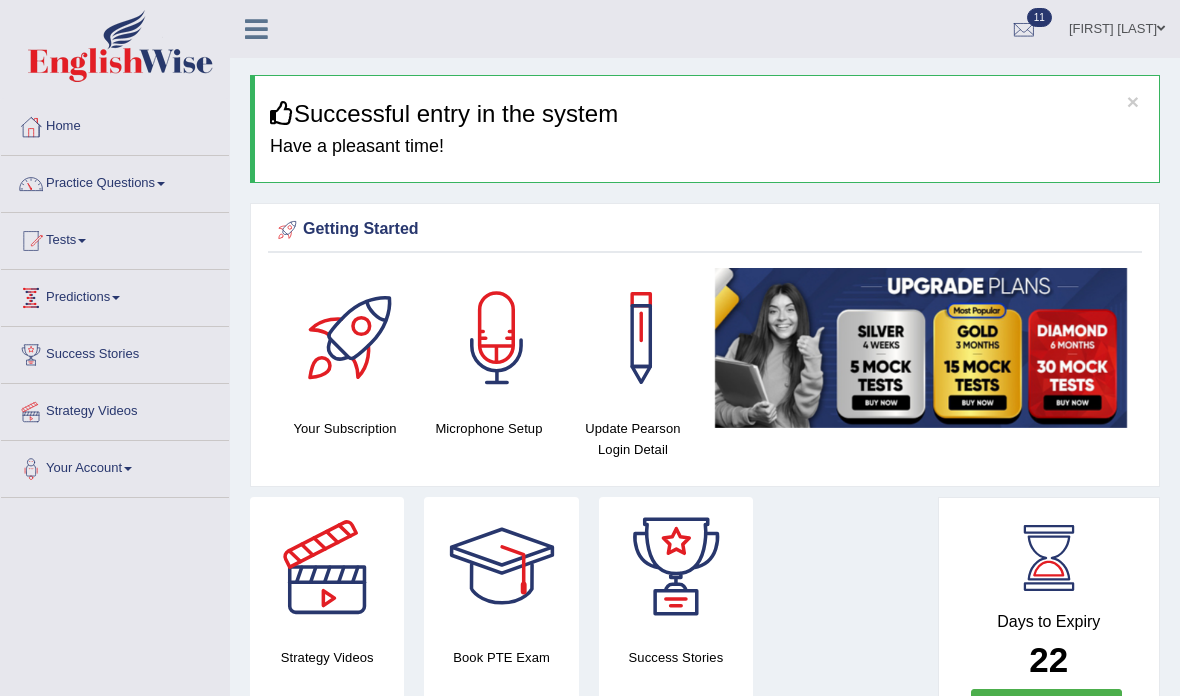 click on "Predictions" at bounding box center [115, 295] 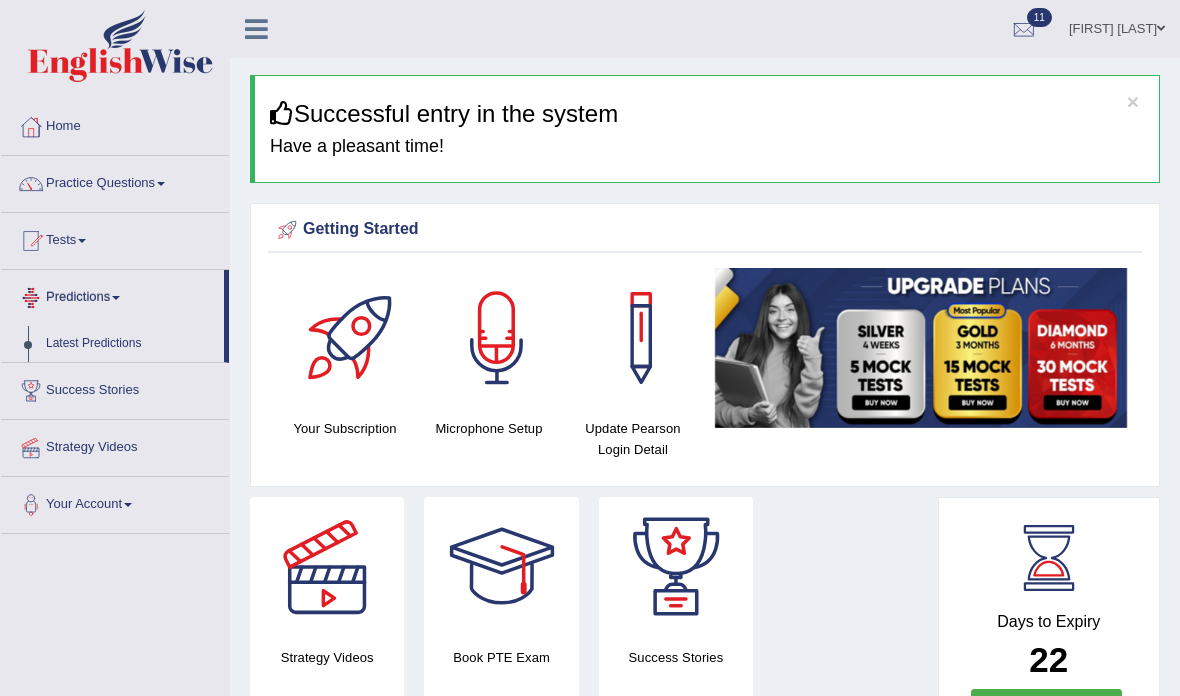 click at bounding box center [590, 348] 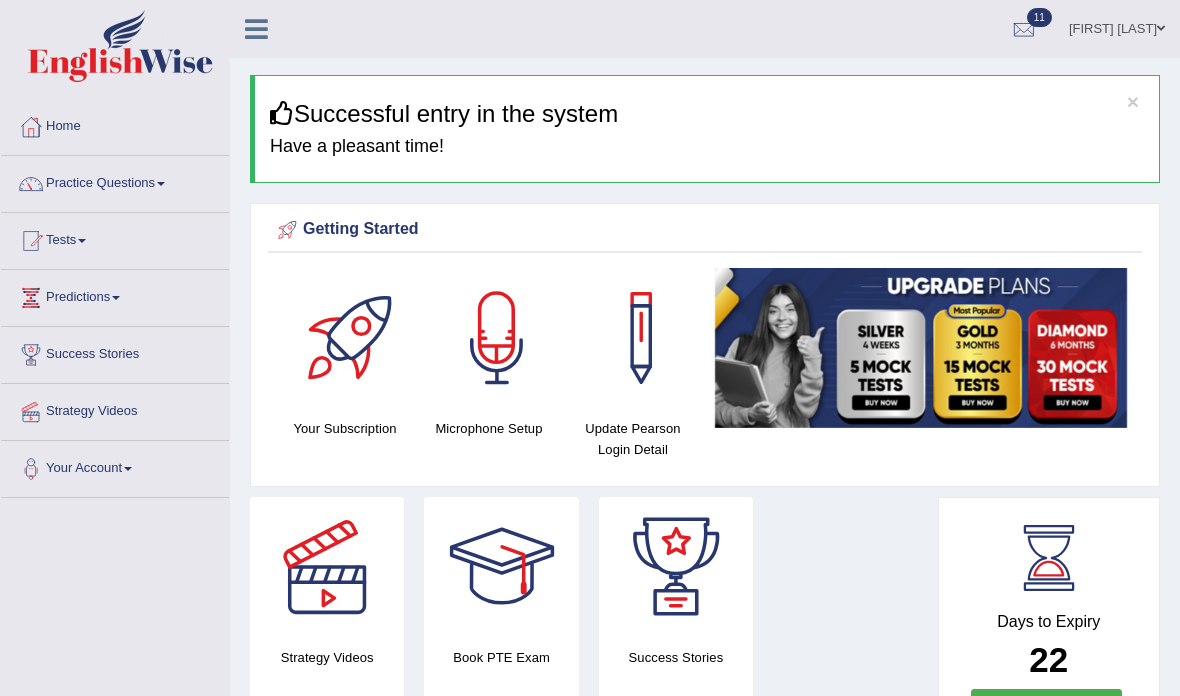 click on "Predictions" at bounding box center [115, 295] 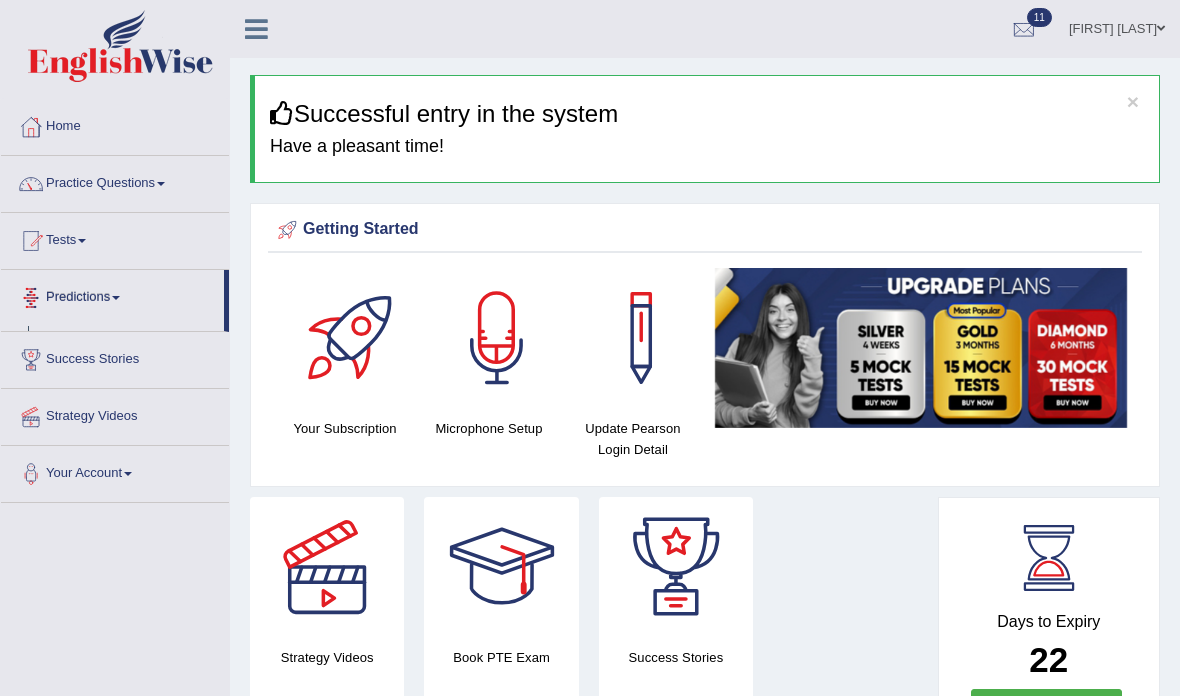 click at bounding box center [590, 348] 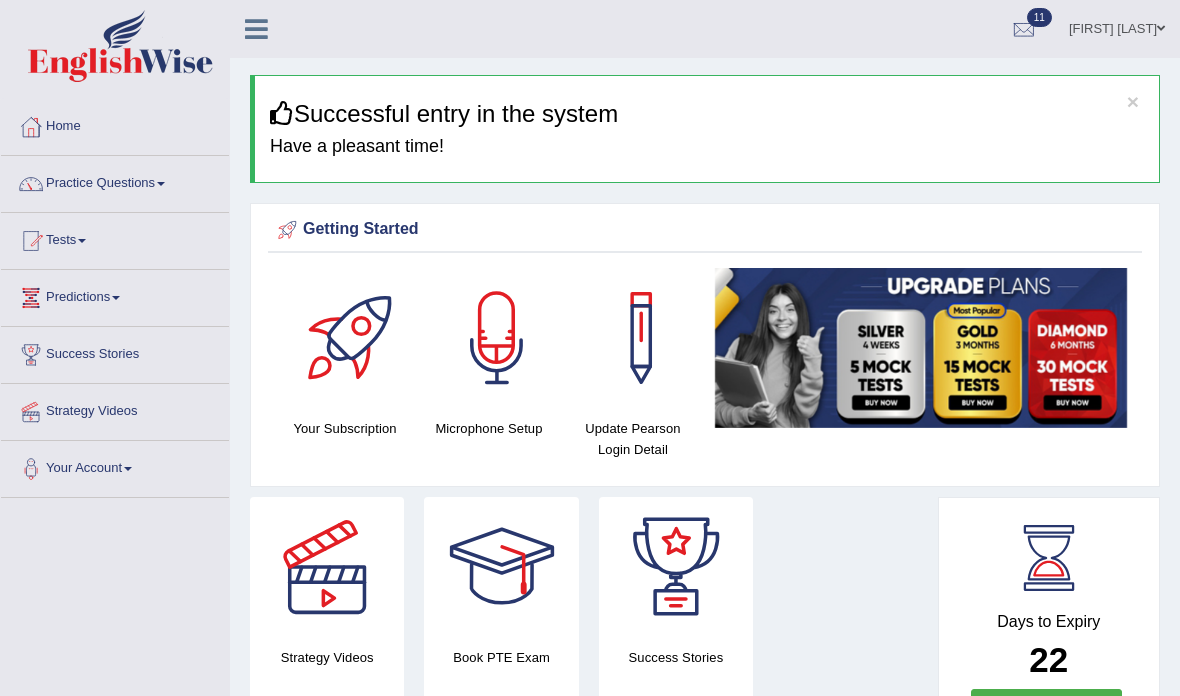 click on "Predictions" at bounding box center [115, 295] 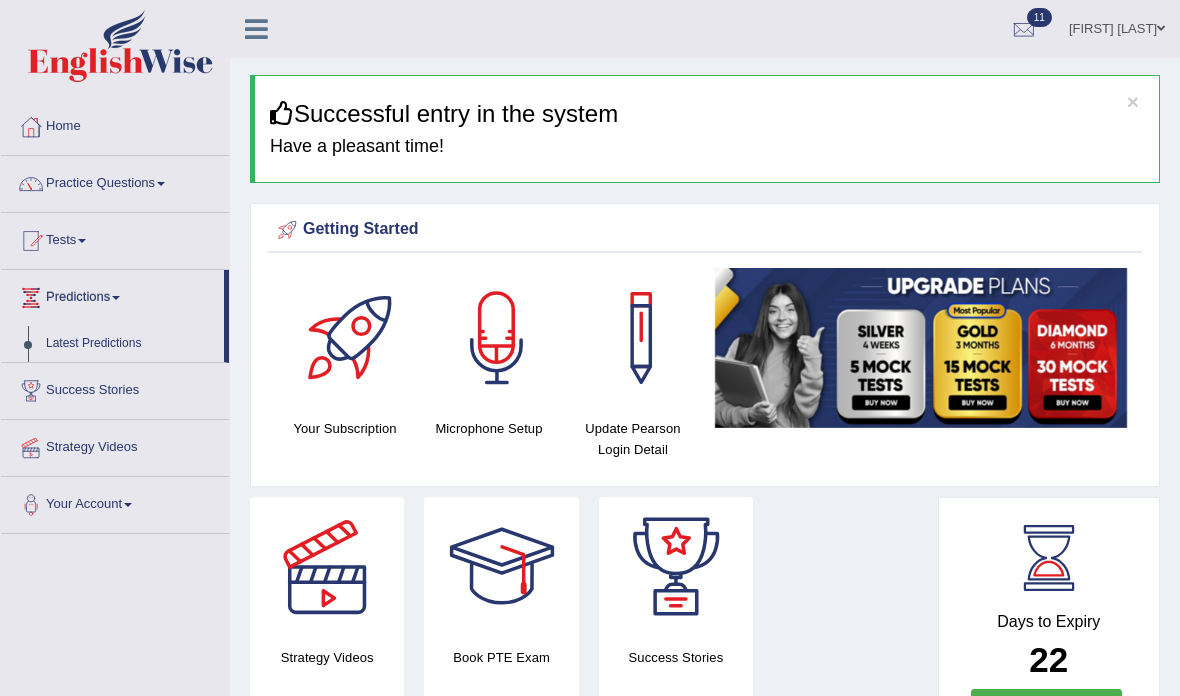 click at bounding box center [590, 348] 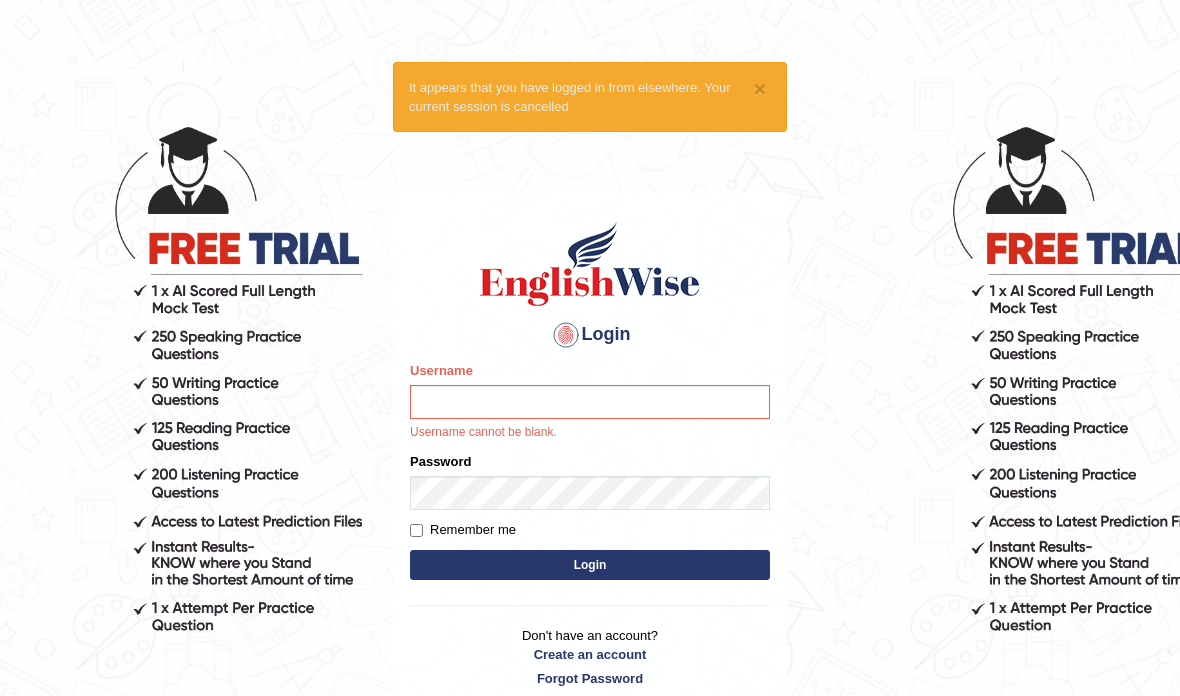 scroll, scrollTop: 0, scrollLeft: 0, axis: both 